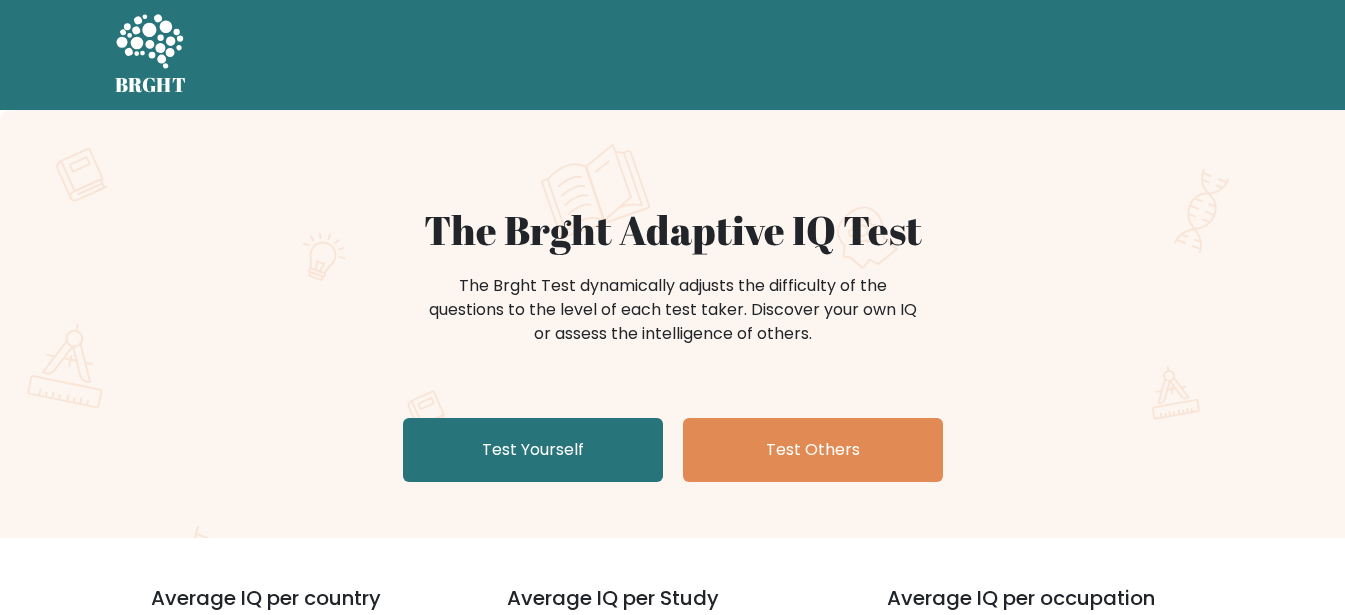 scroll, scrollTop: 0, scrollLeft: 0, axis: both 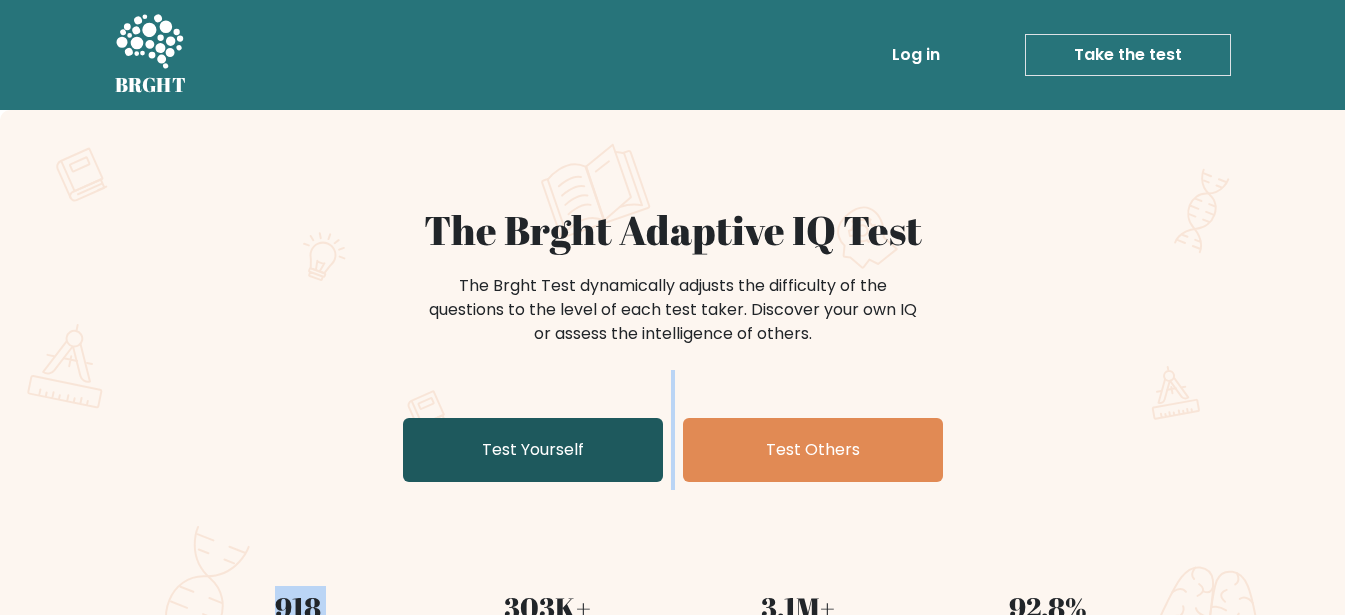drag, startPoint x: 424, startPoint y: 492, endPoint x: 447, endPoint y: 462, distance: 37.802116 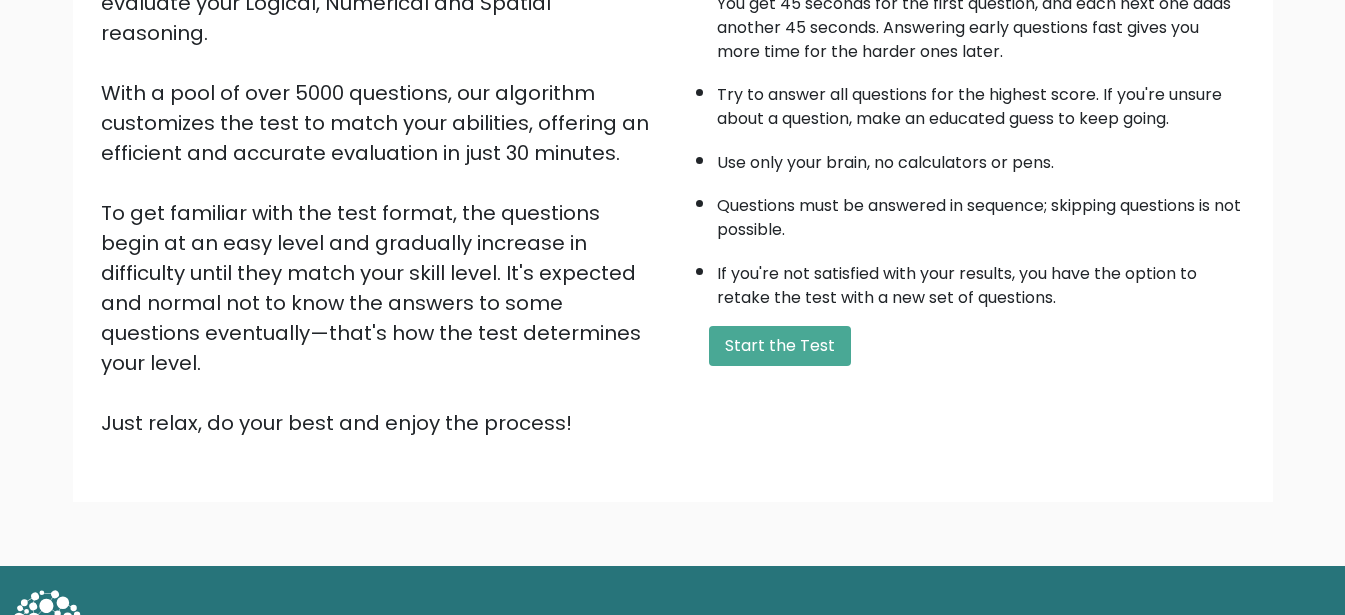scroll, scrollTop: 300, scrollLeft: 0, axis: vertical 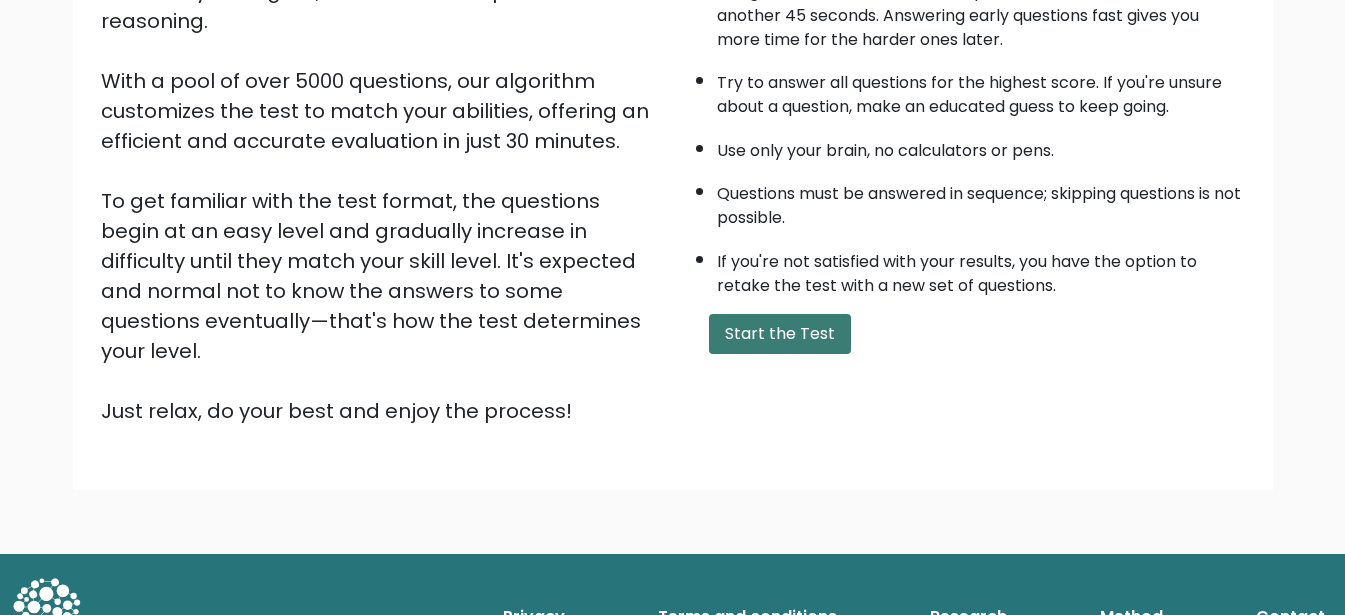 click on "Start the Test" at bounding box center (780, 334) 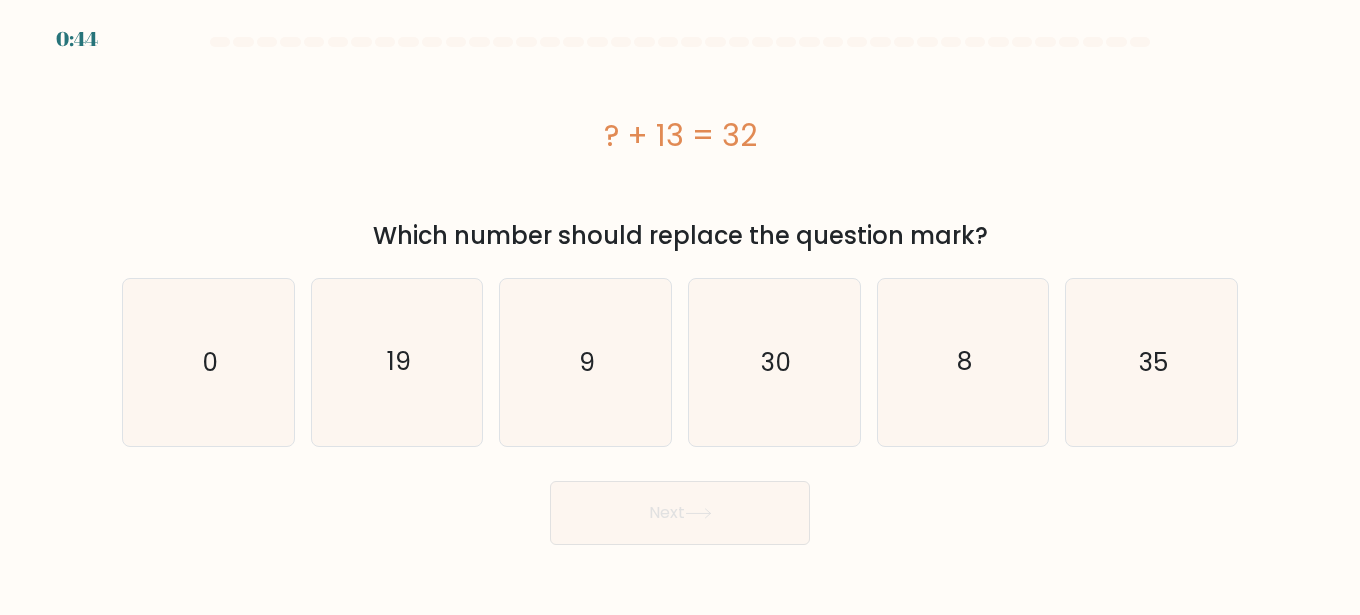 scroll, scrollTop: 0, scrollLeft: 0, axis: both 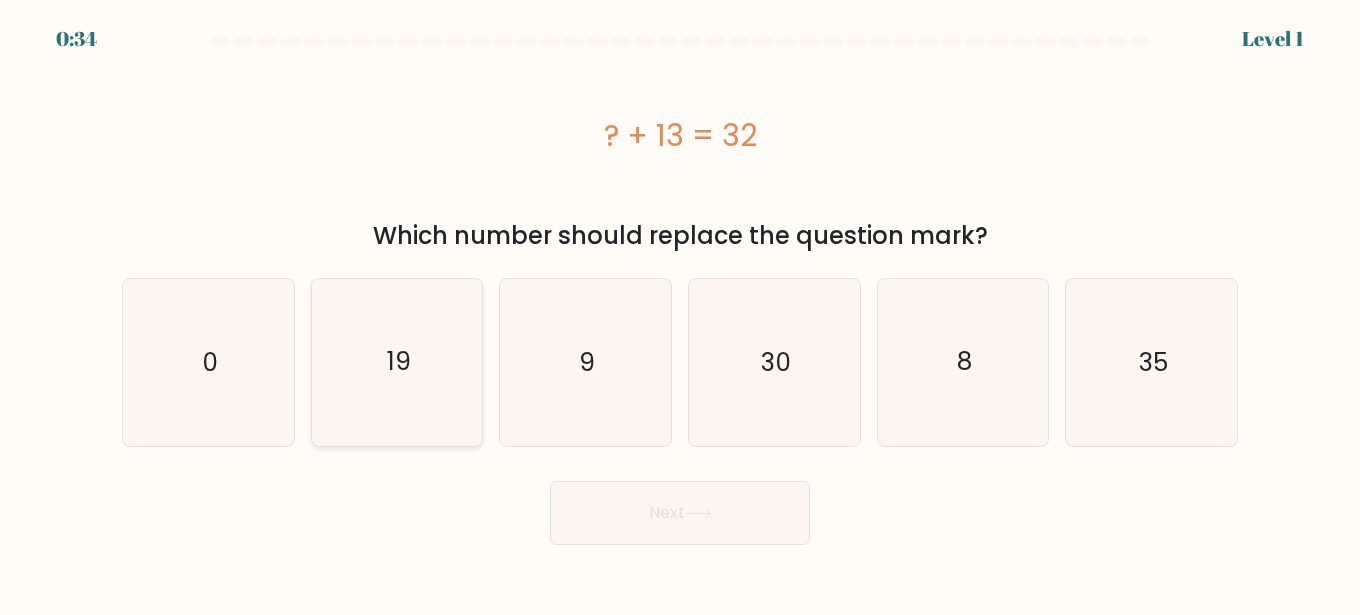 click on "19" 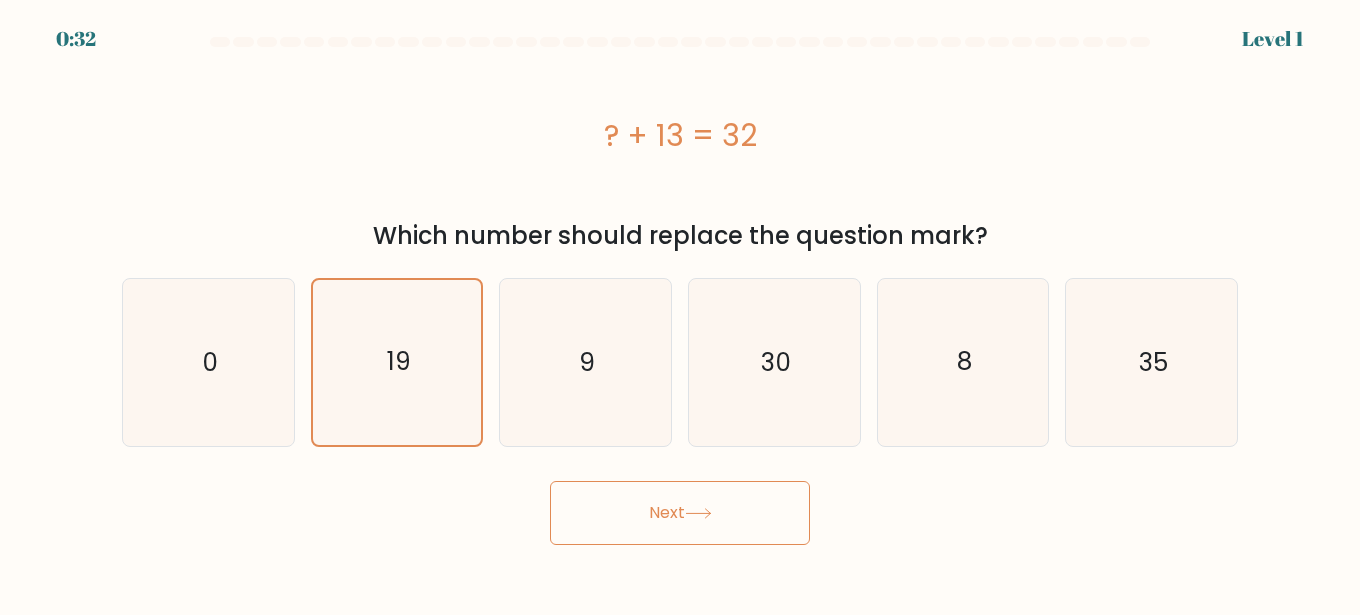 click on "Next" at bounding box center (680, 513) 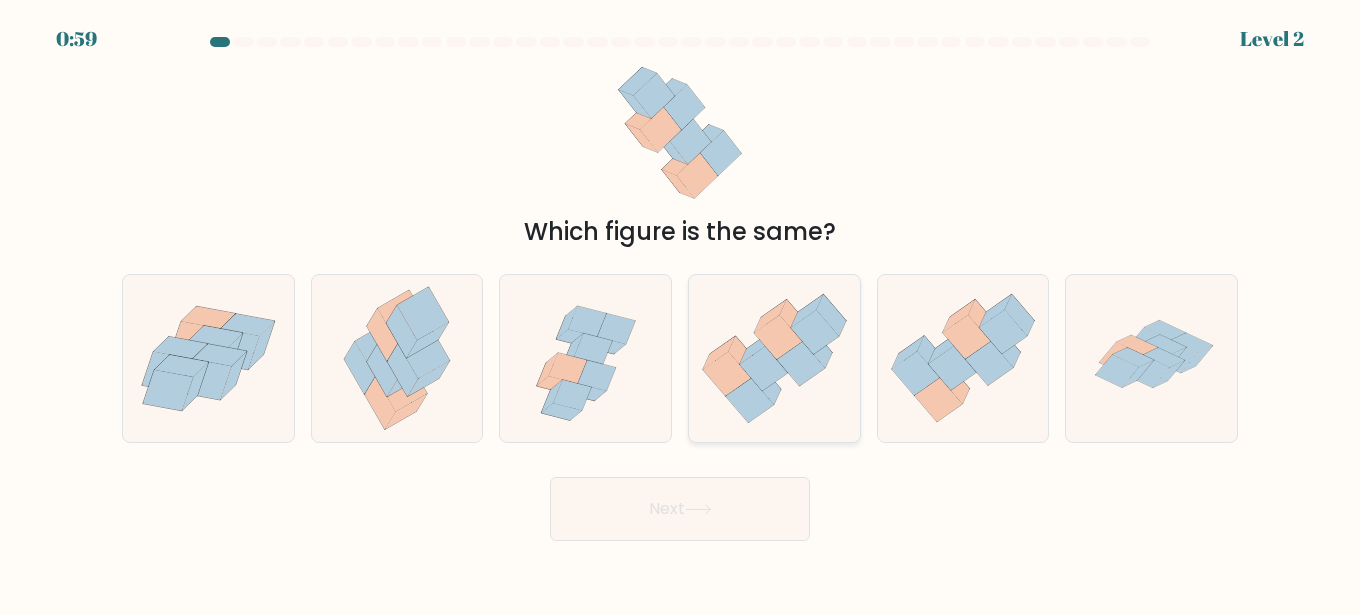 click 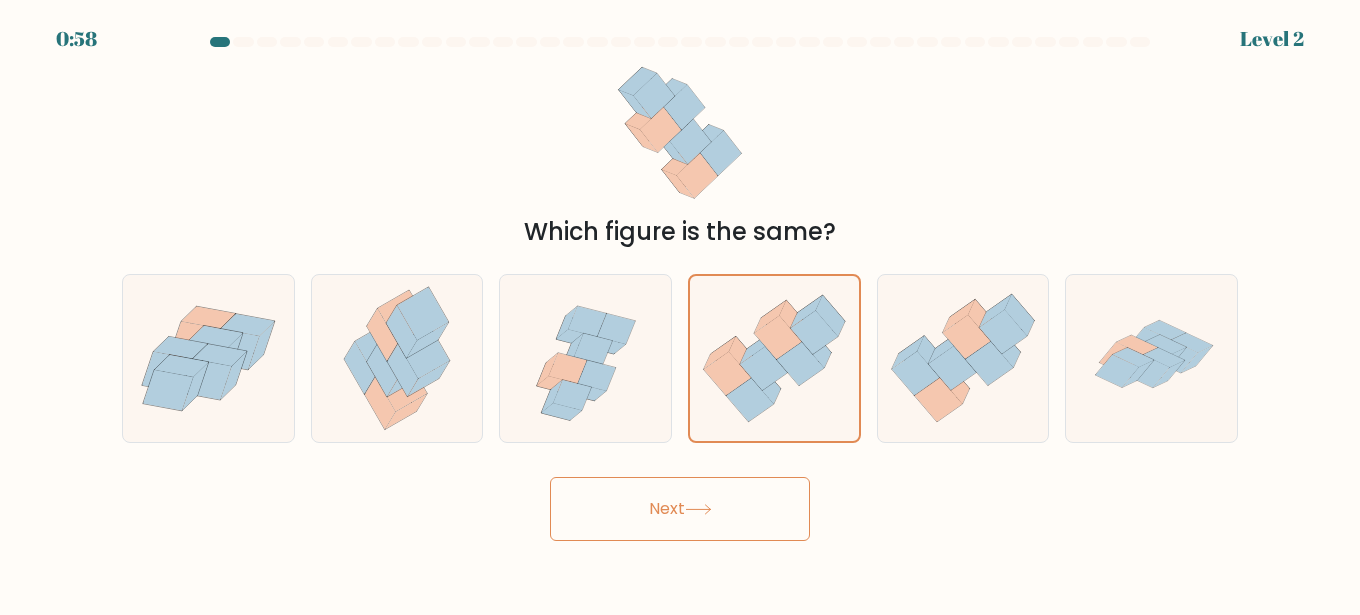 click on "Next" at bounding box center (680, 509) 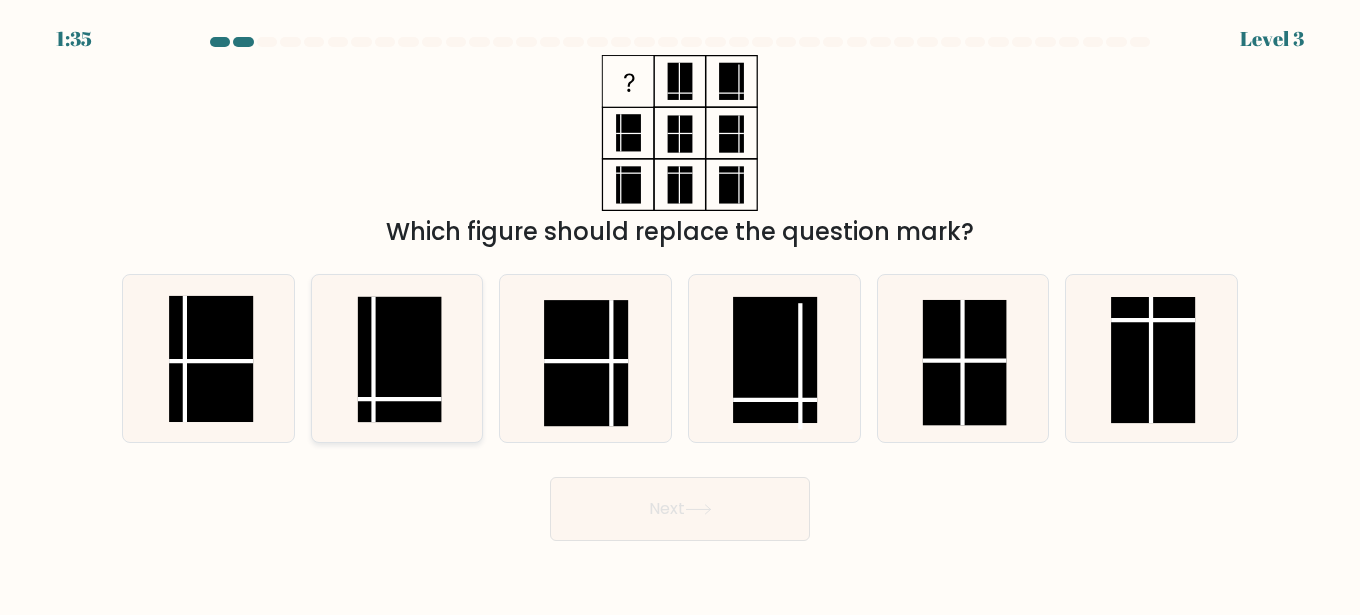 click 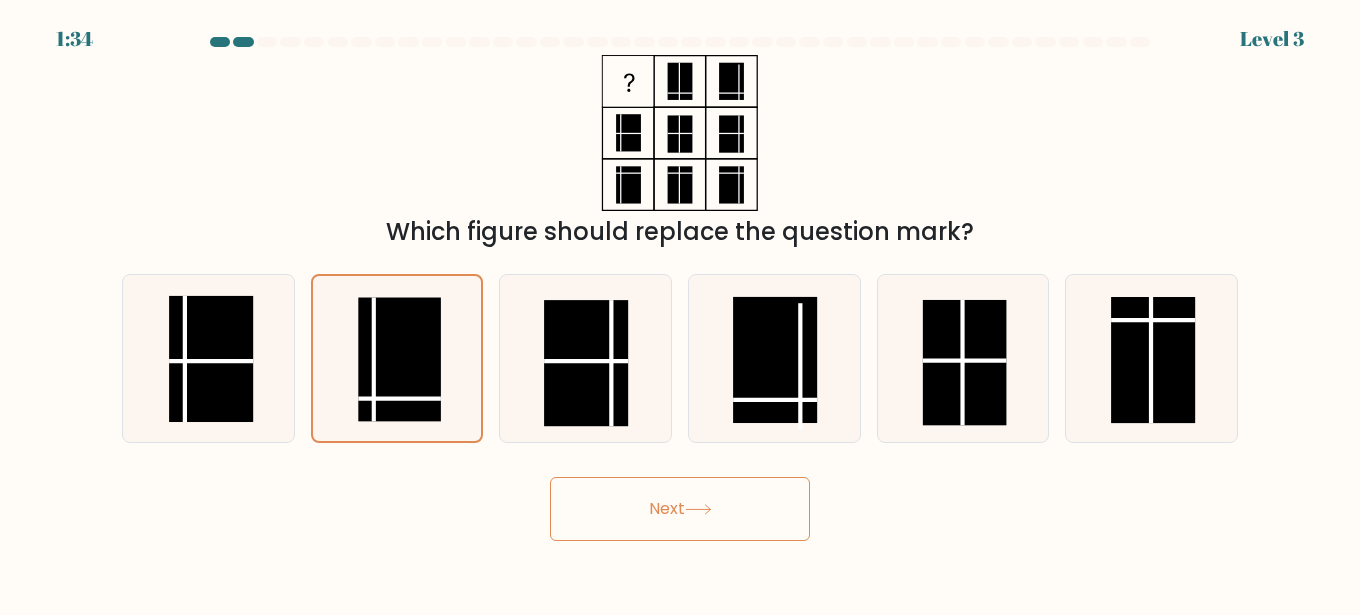click on "Next" at bounding box center (680, 509) 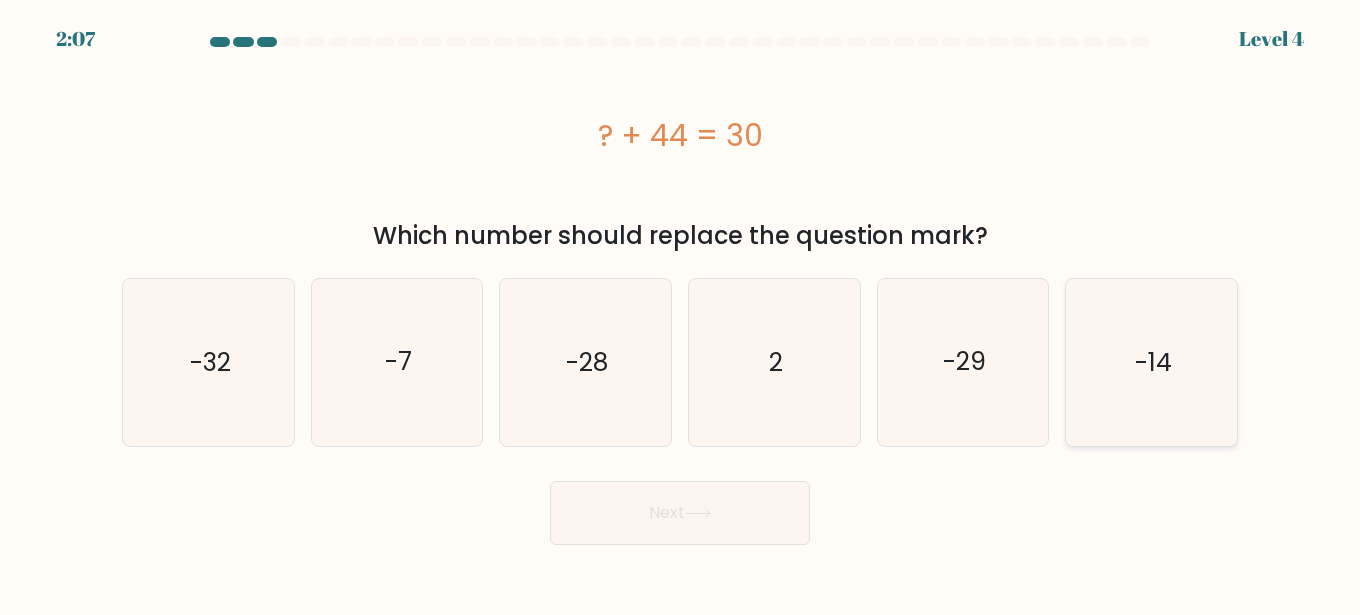 click on "-14" 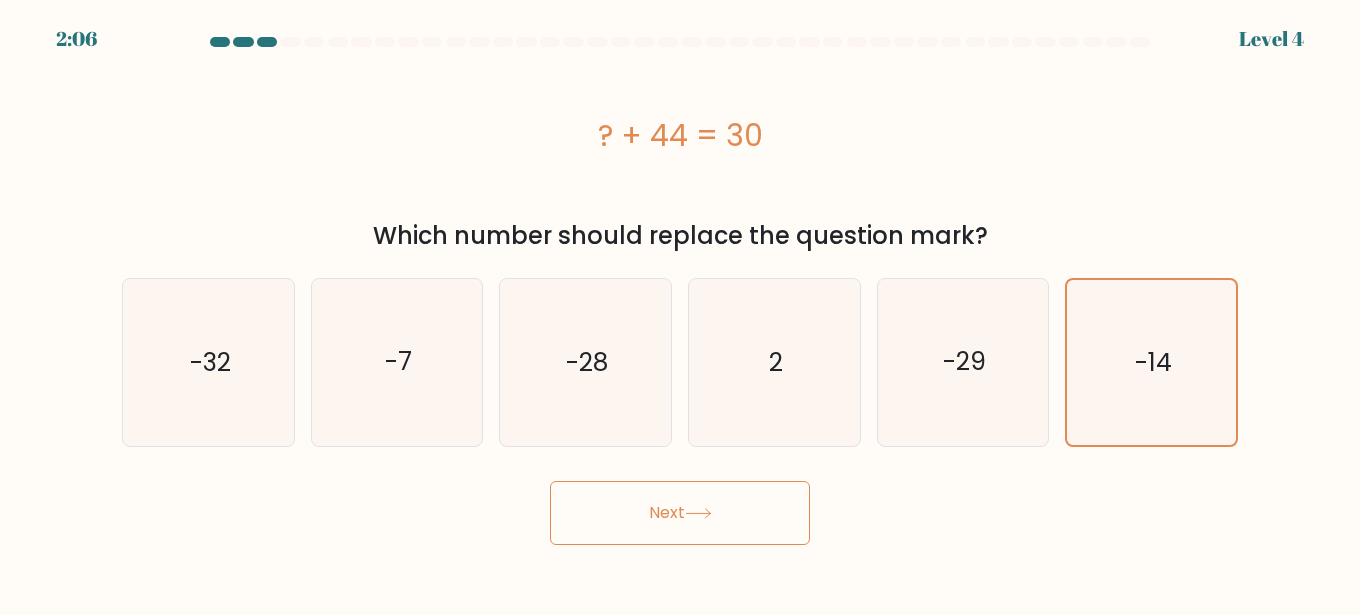 click on "Next" at bounding box center (680, 513) 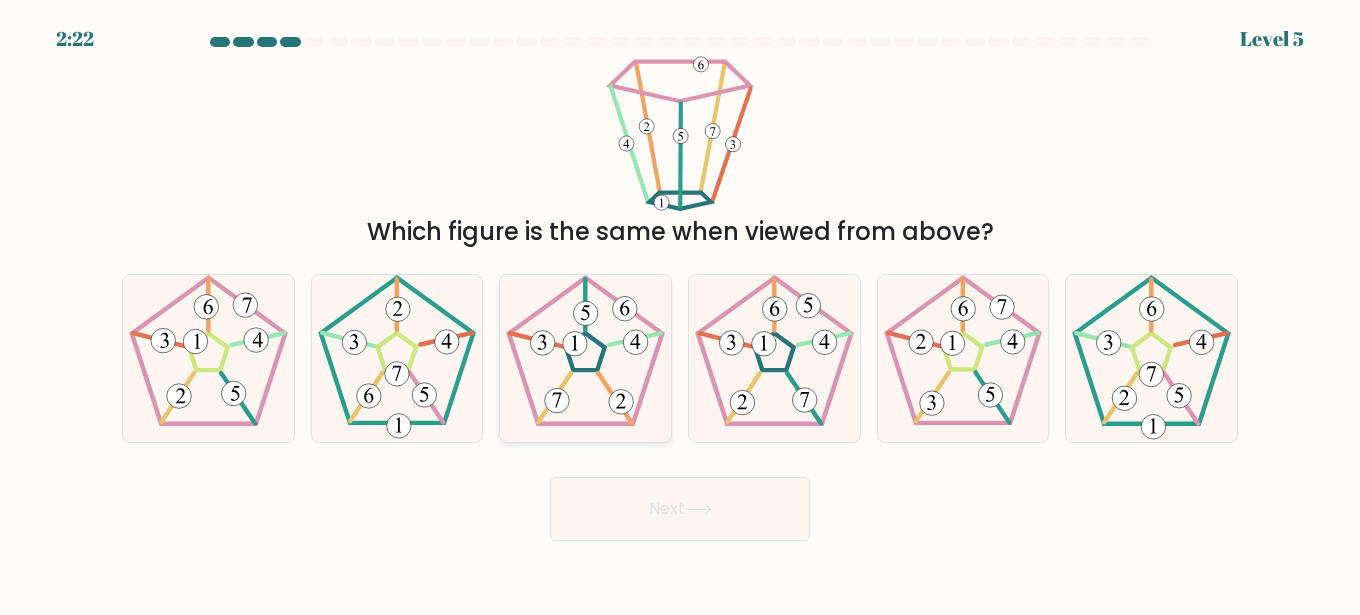 click 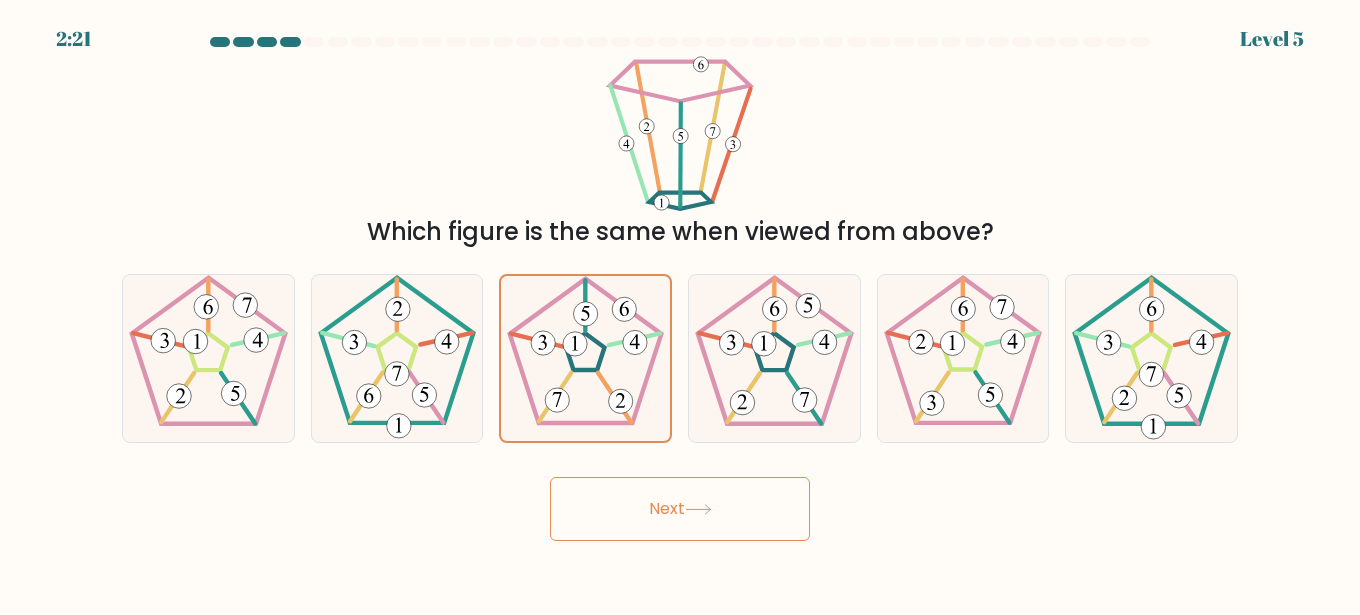 click on "Next" at bounding box center (680, 509) 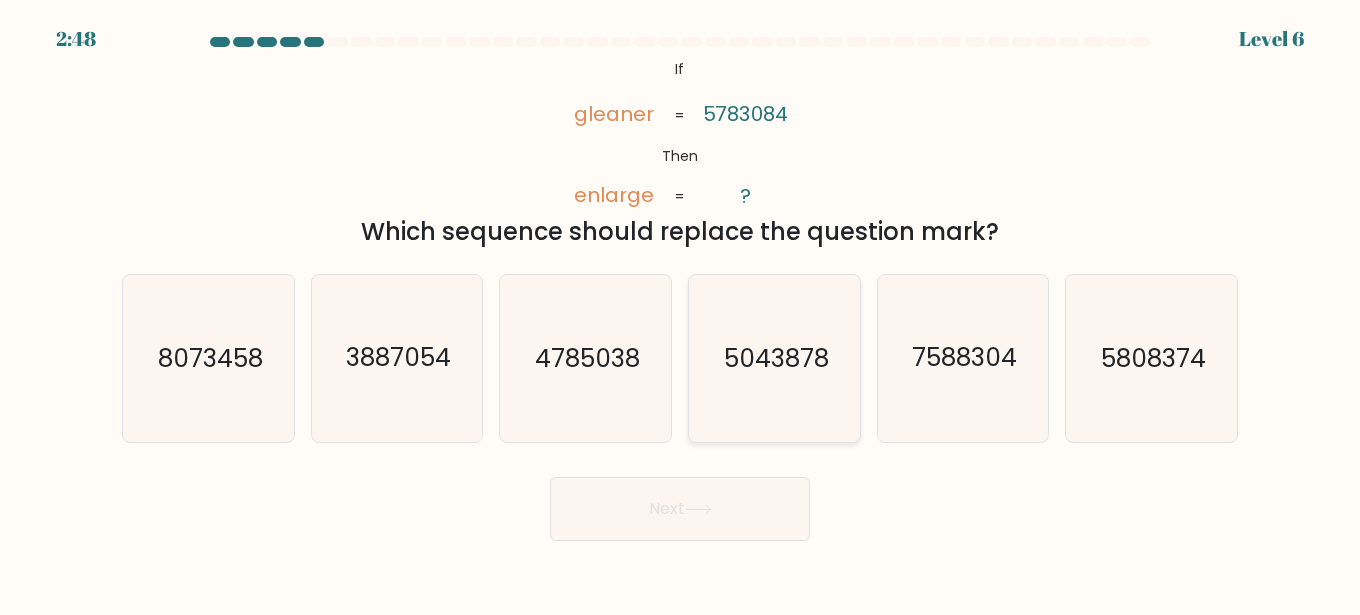 click on "5043878" 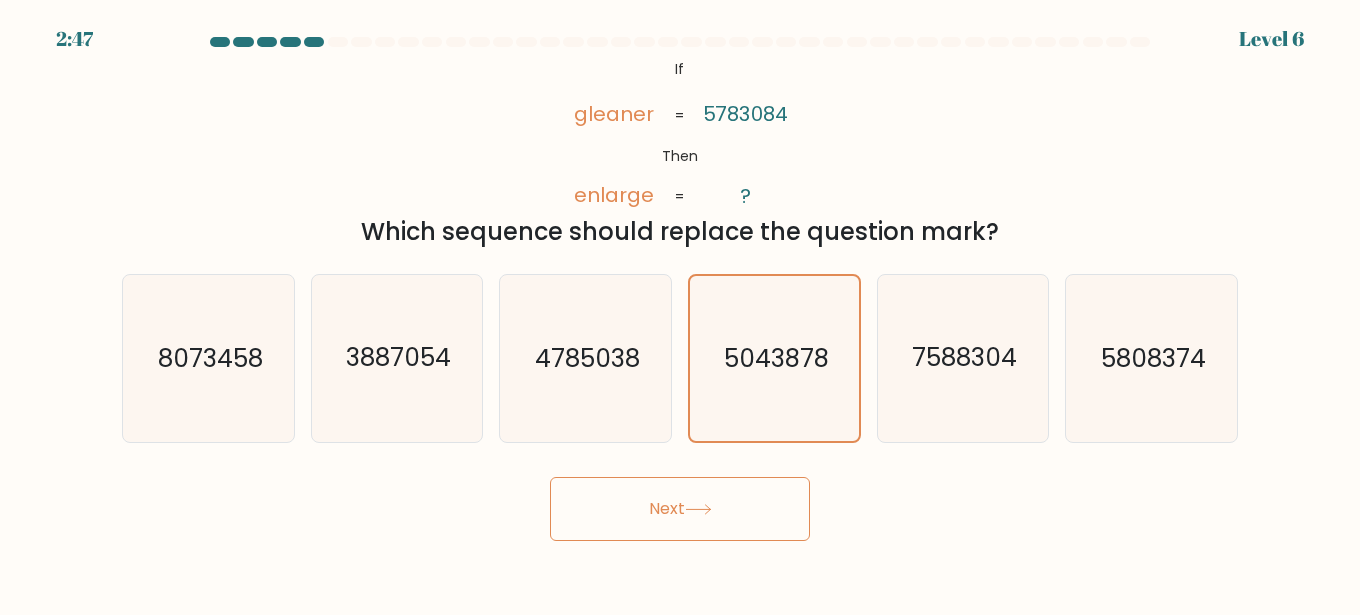 click 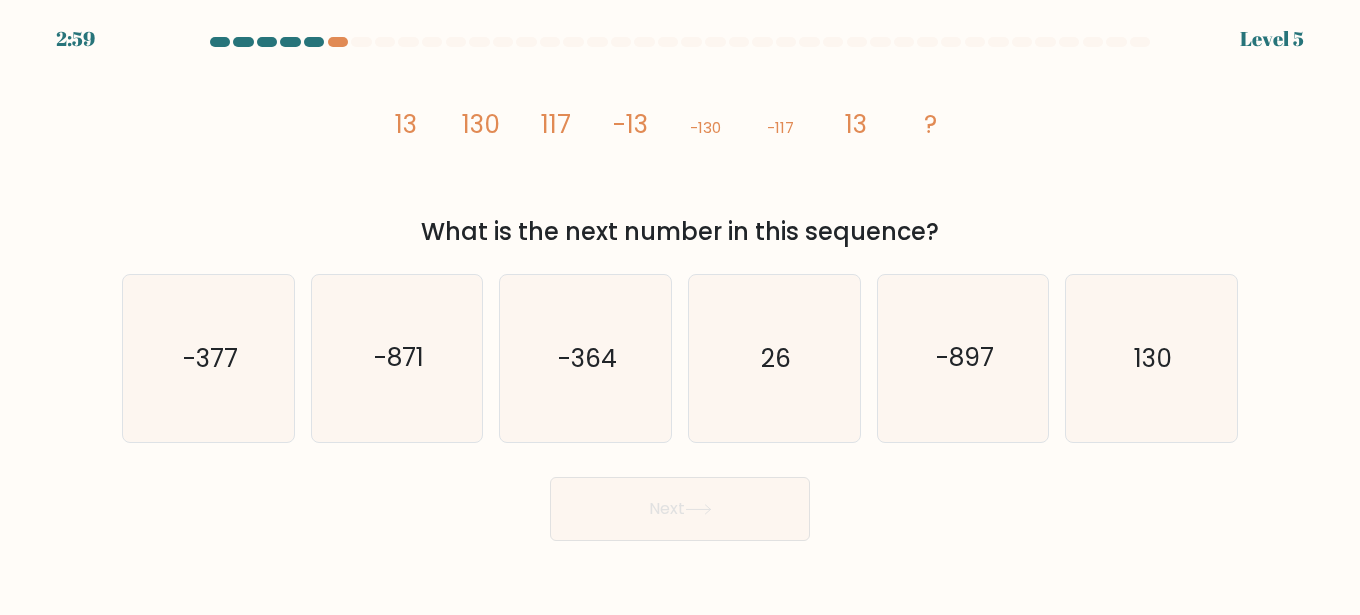 click at bounding box center (680, 289) 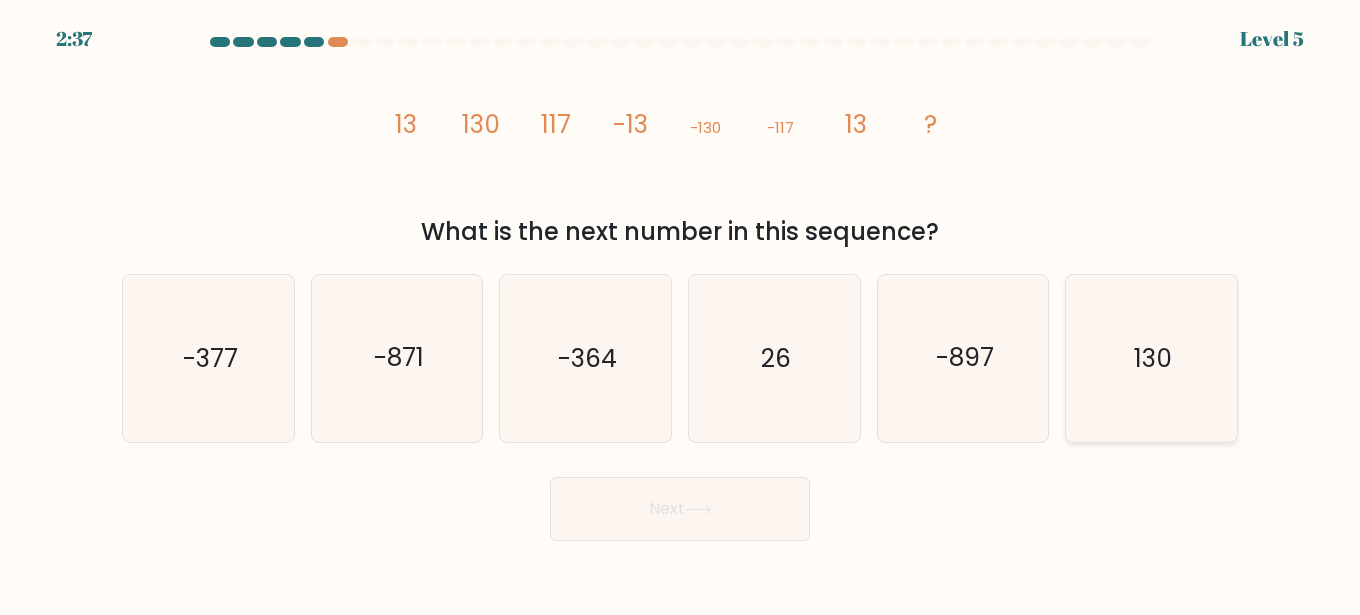click on "130" 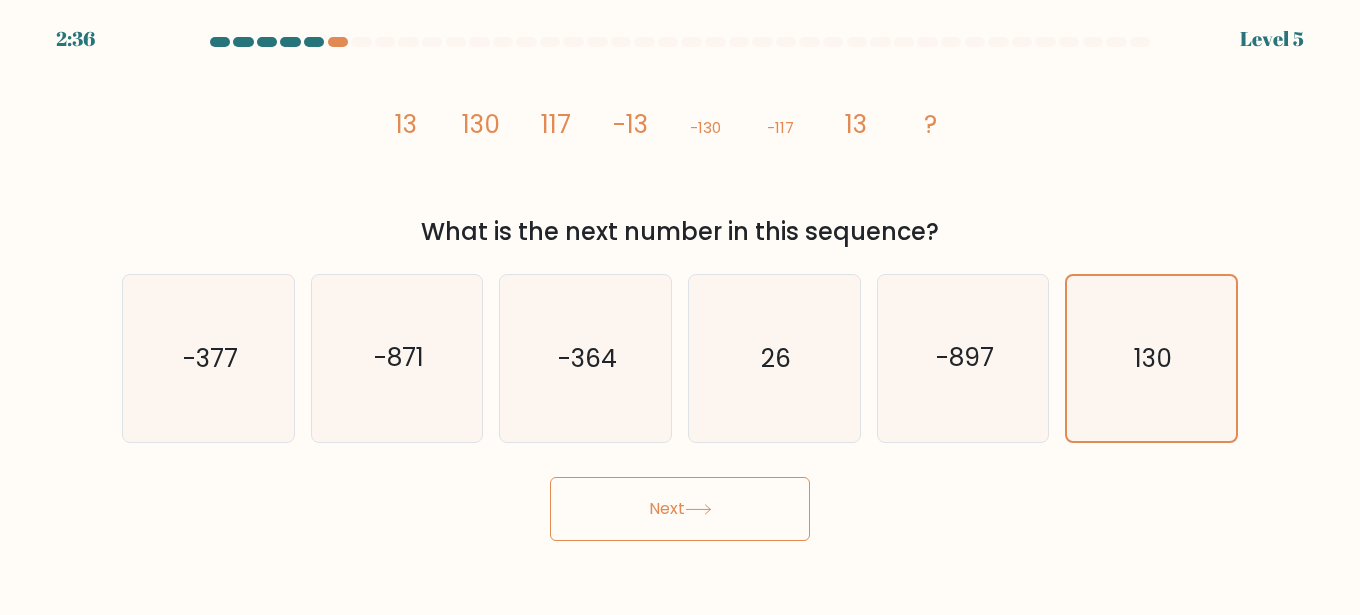 click on "Next" at bounding box center (680, 509) 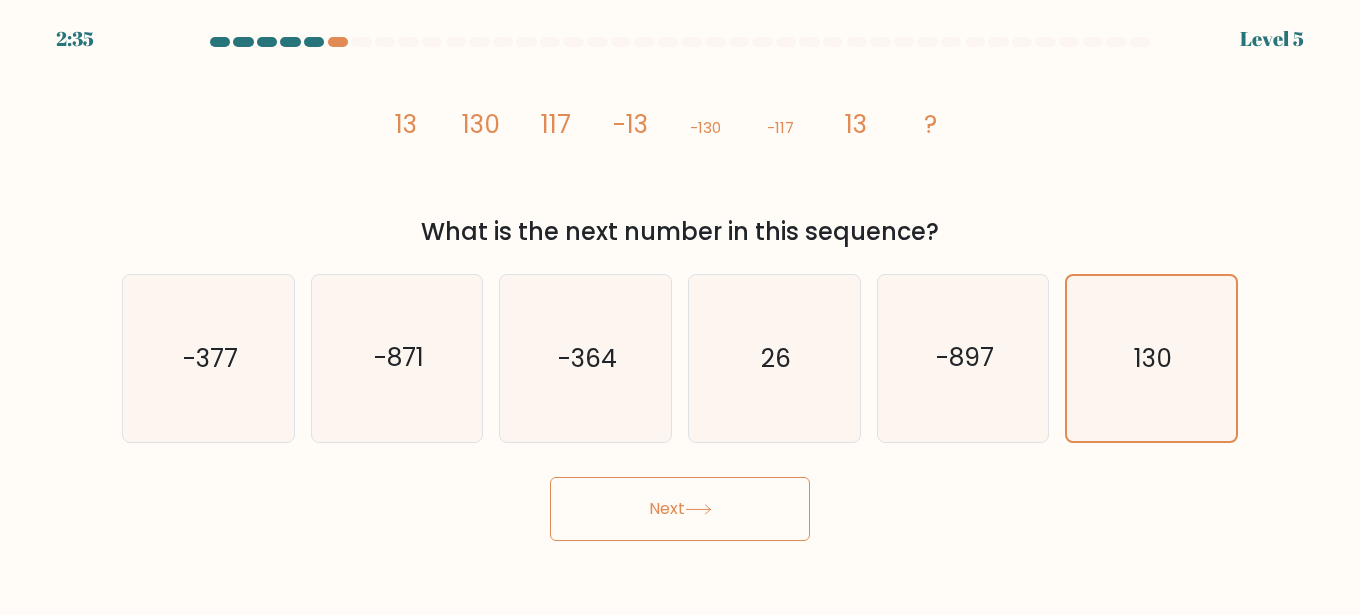 click on "Next" at bounding box center [680, 509] 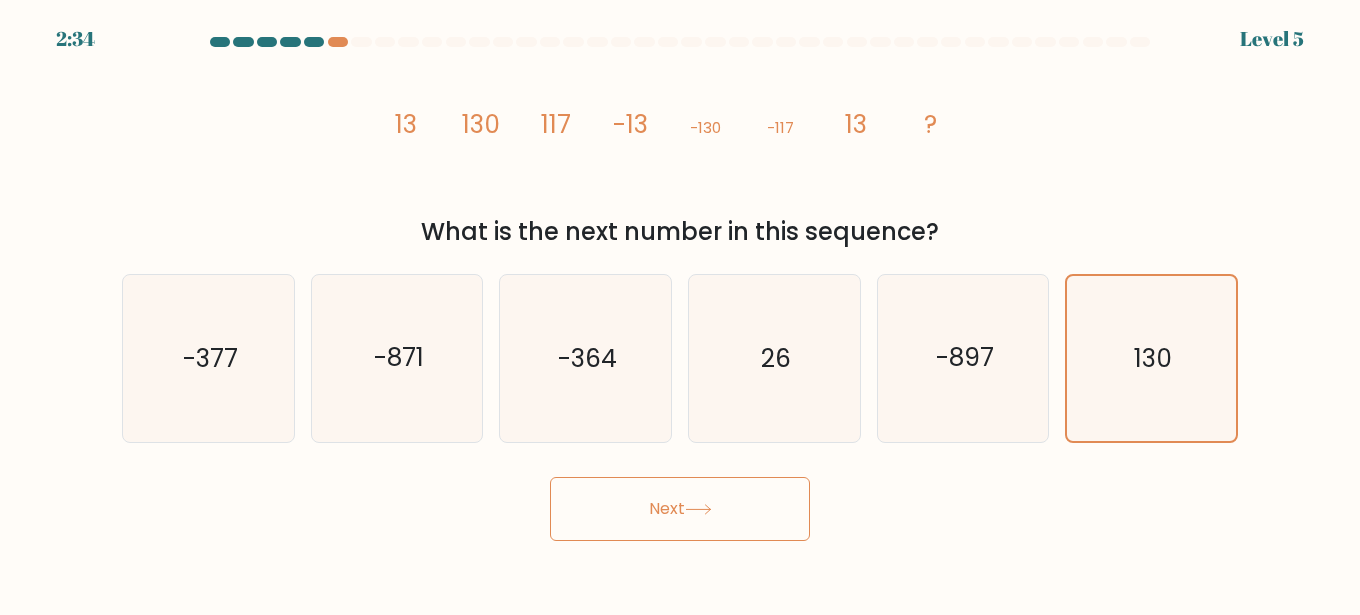click on "Next" at bounding box center (680, 509) 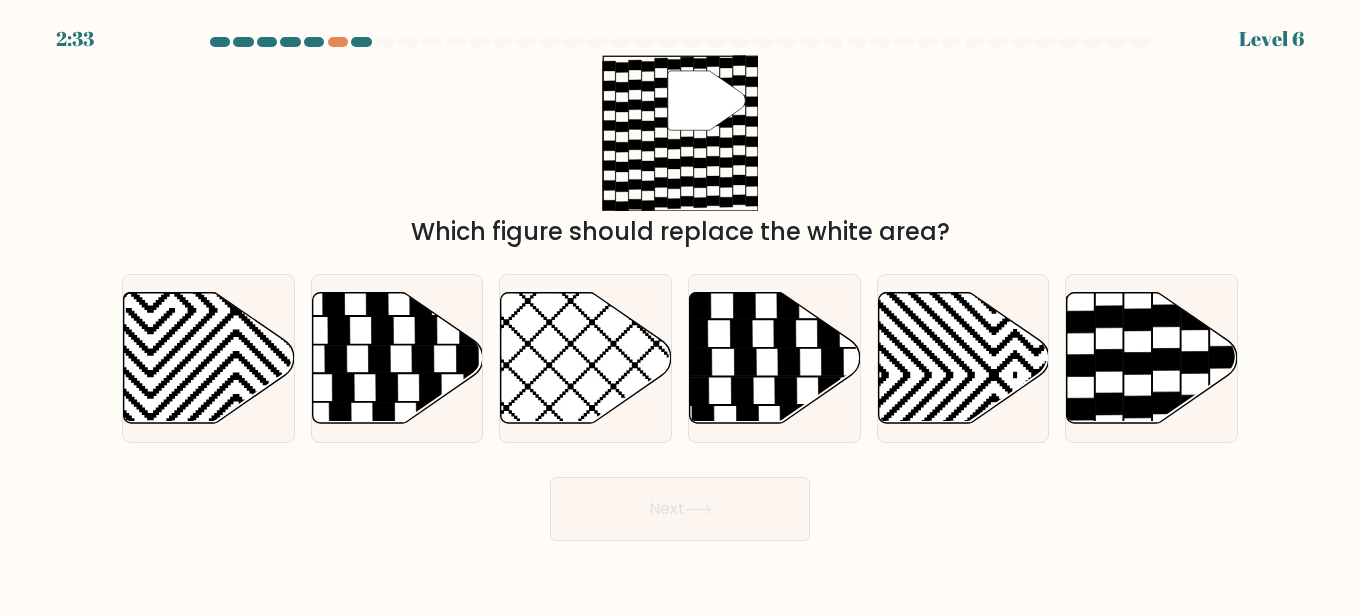 click on "Next" at bounding box center [680, 509] 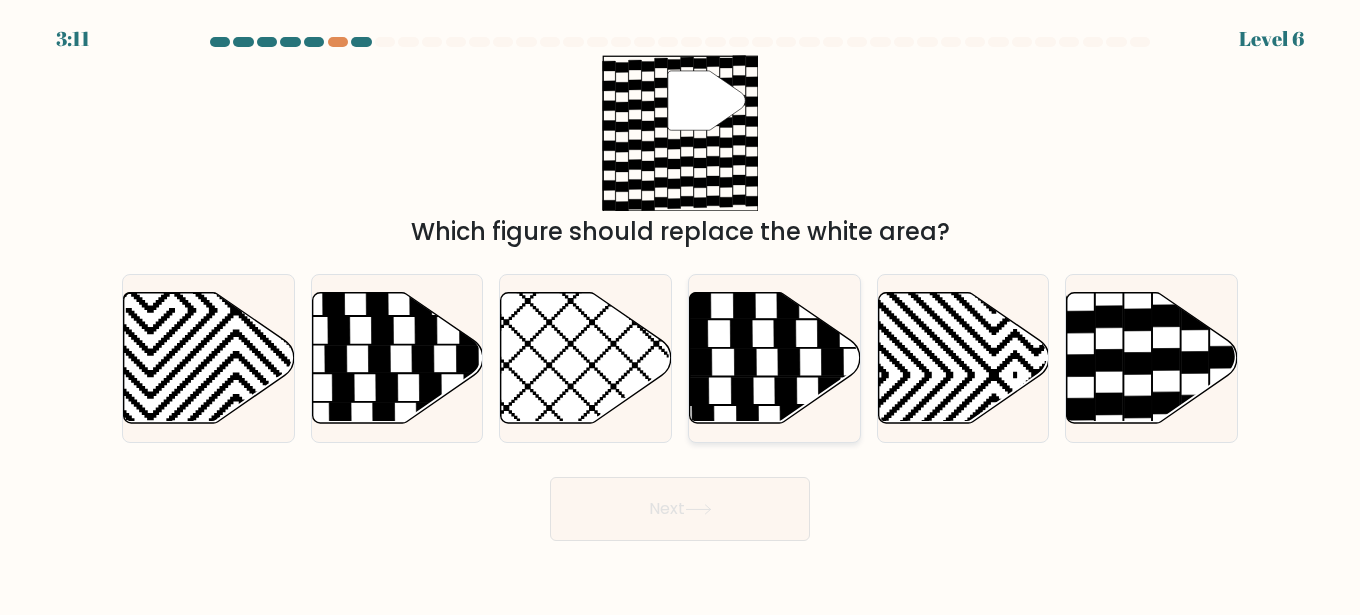 click 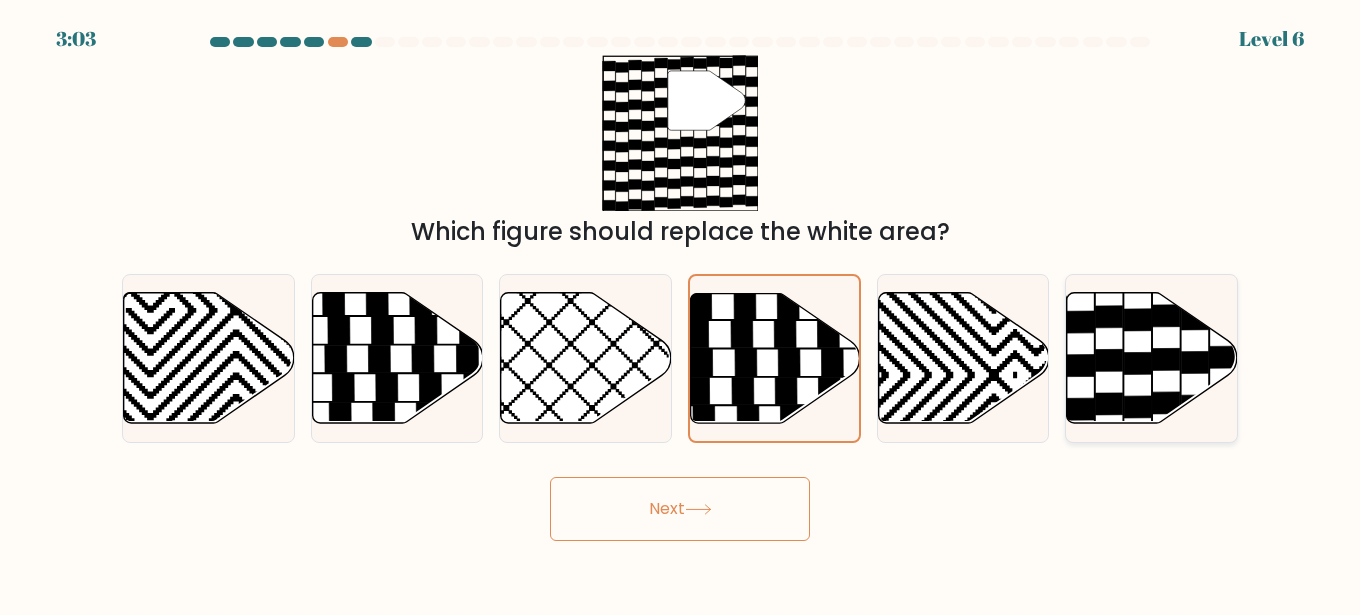 click 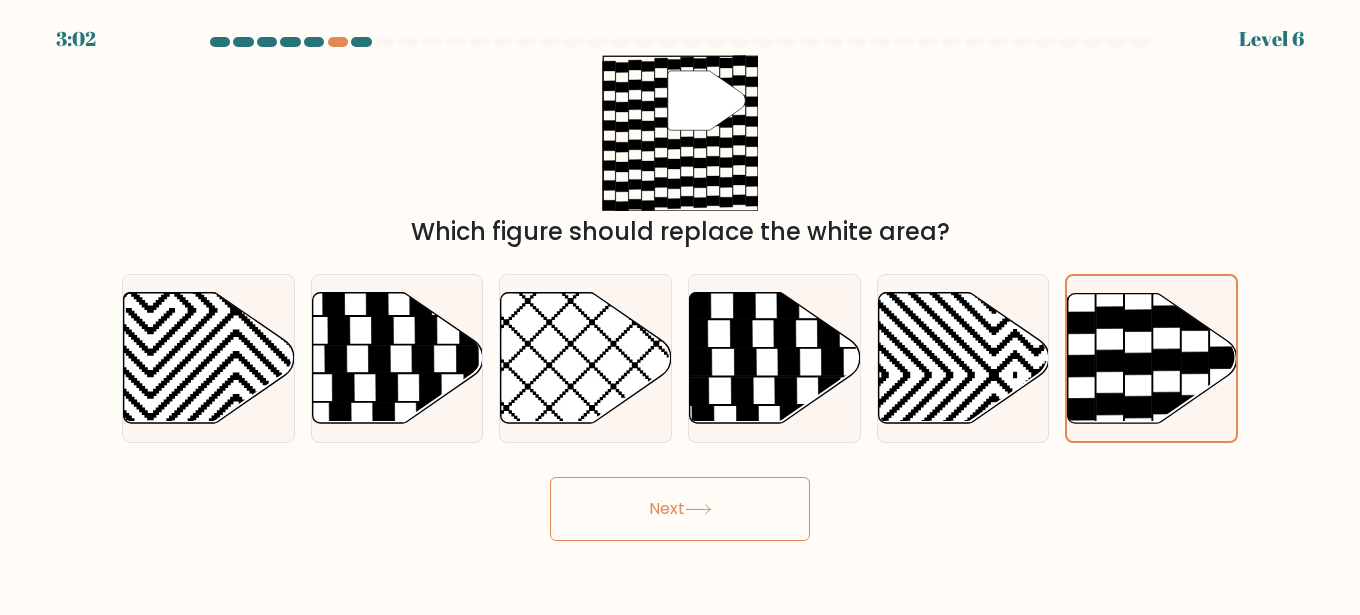 click on "Next" at bounding box center [680, 509] 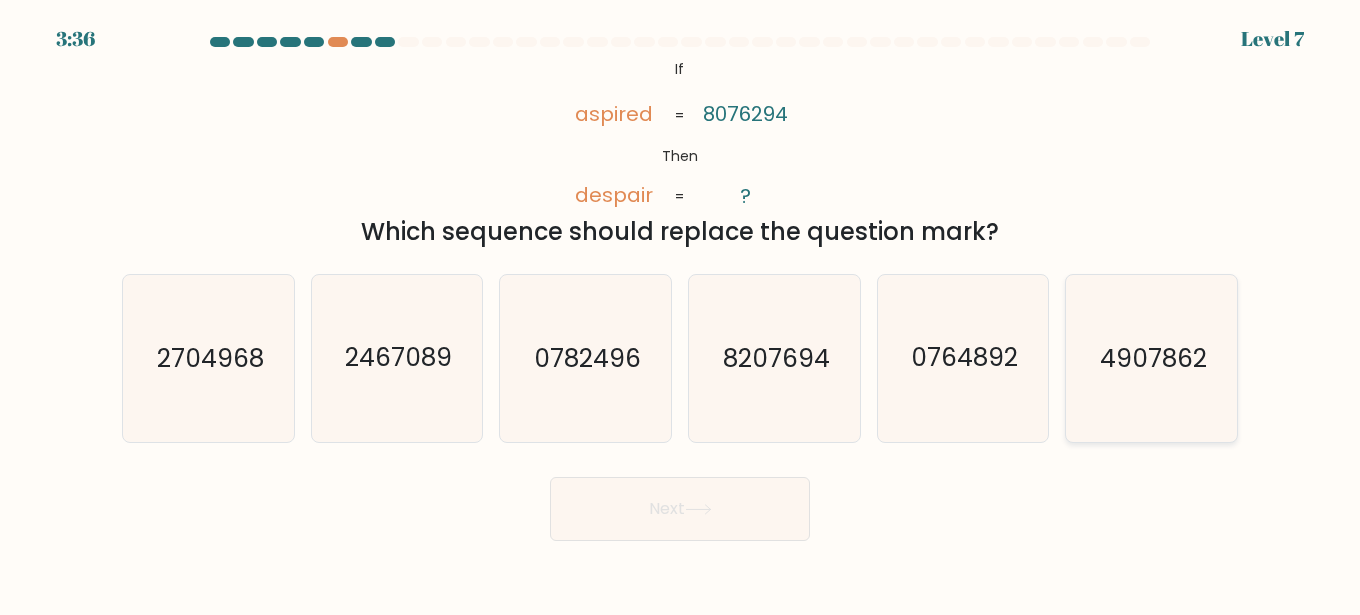 drag, startPoint x: 1187, startPoint y: 358, endPoint x: 1125, endPoint y: 400, distance: 74.88658 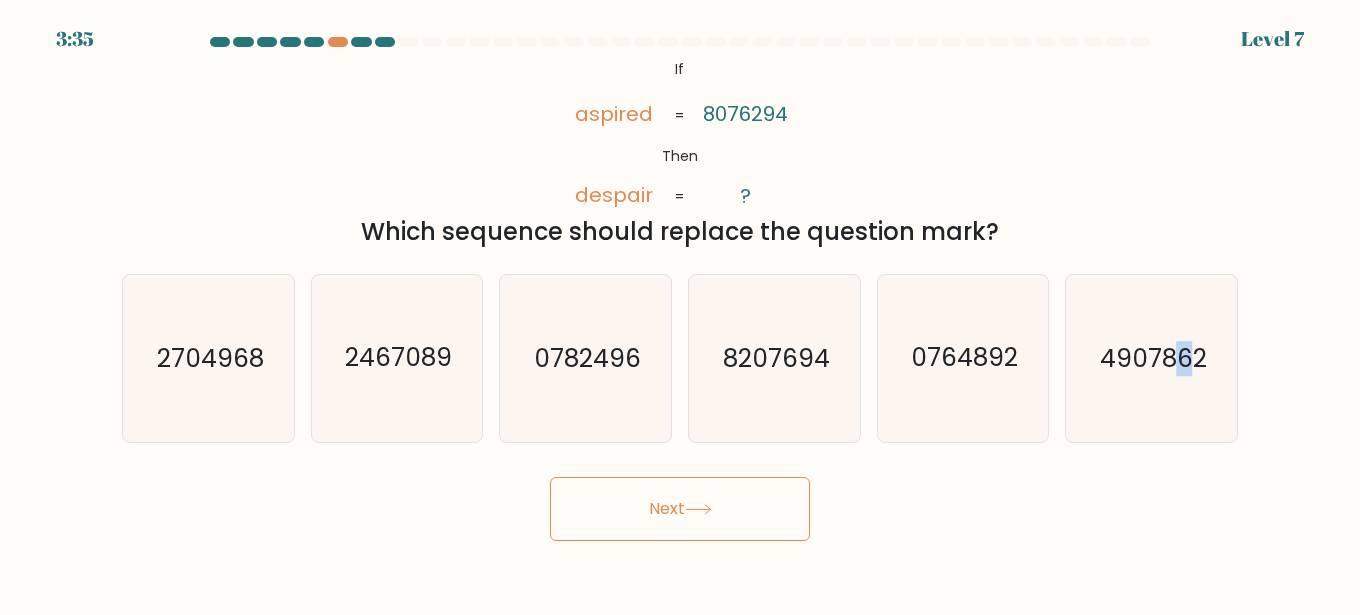 click on "Next" at bounding box center (680, 509) 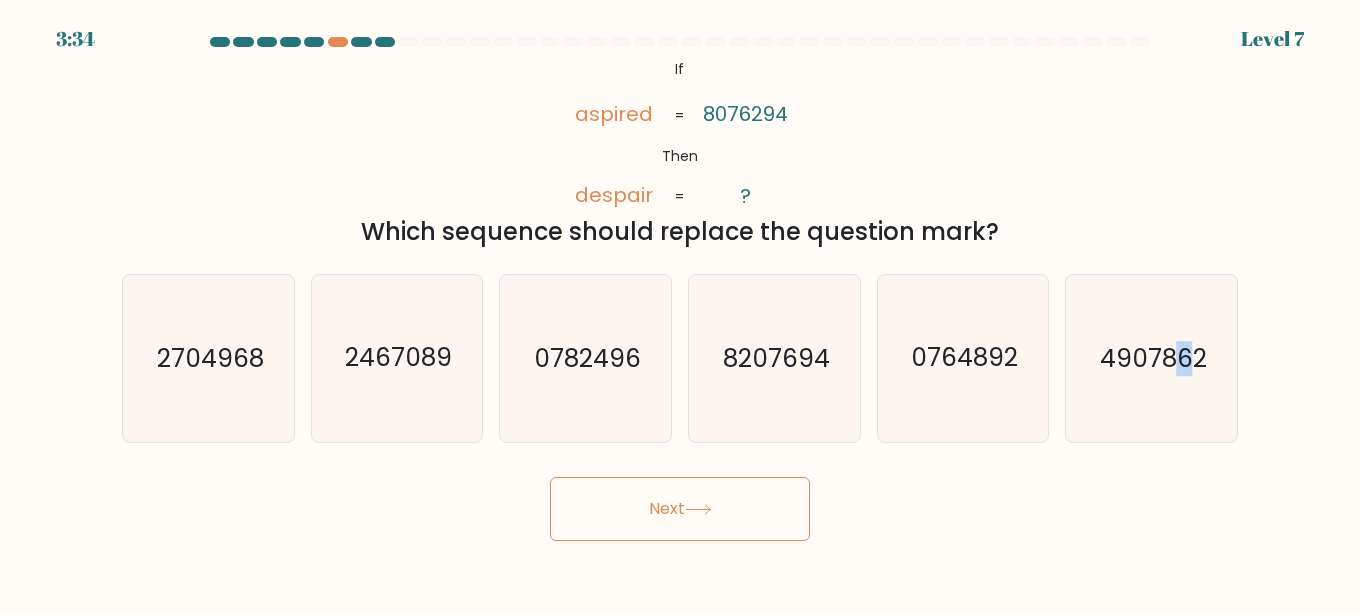 click on "Next" at bounding box center [680, 509] 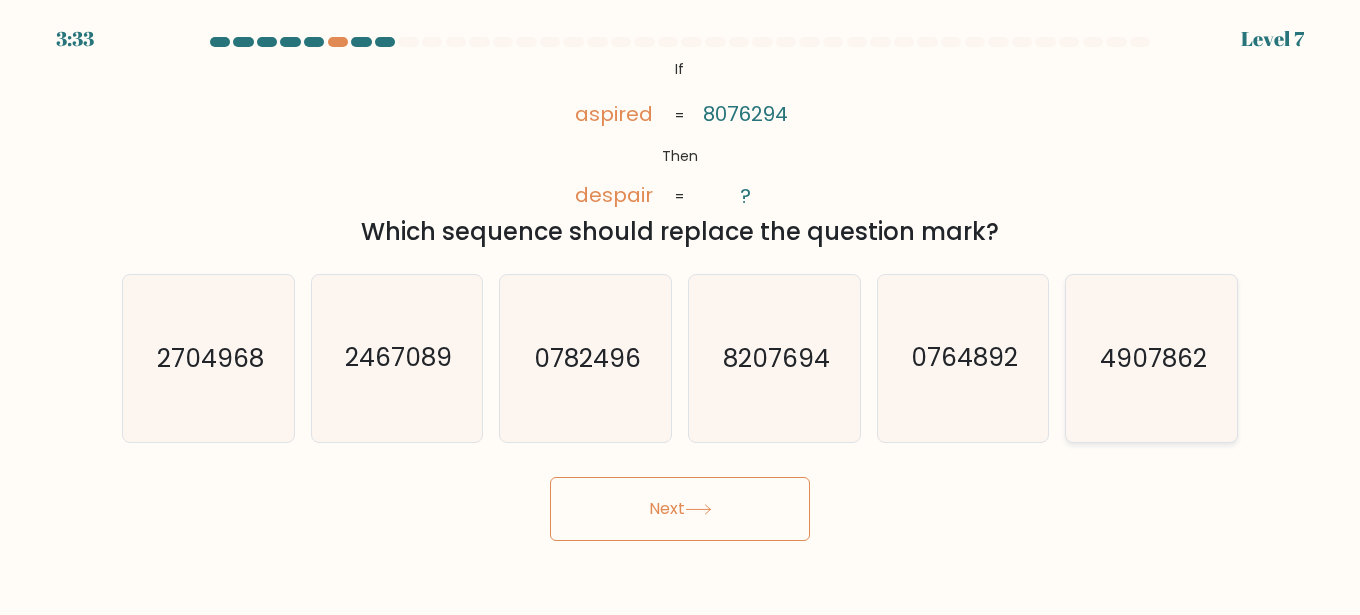 click on "4907862" 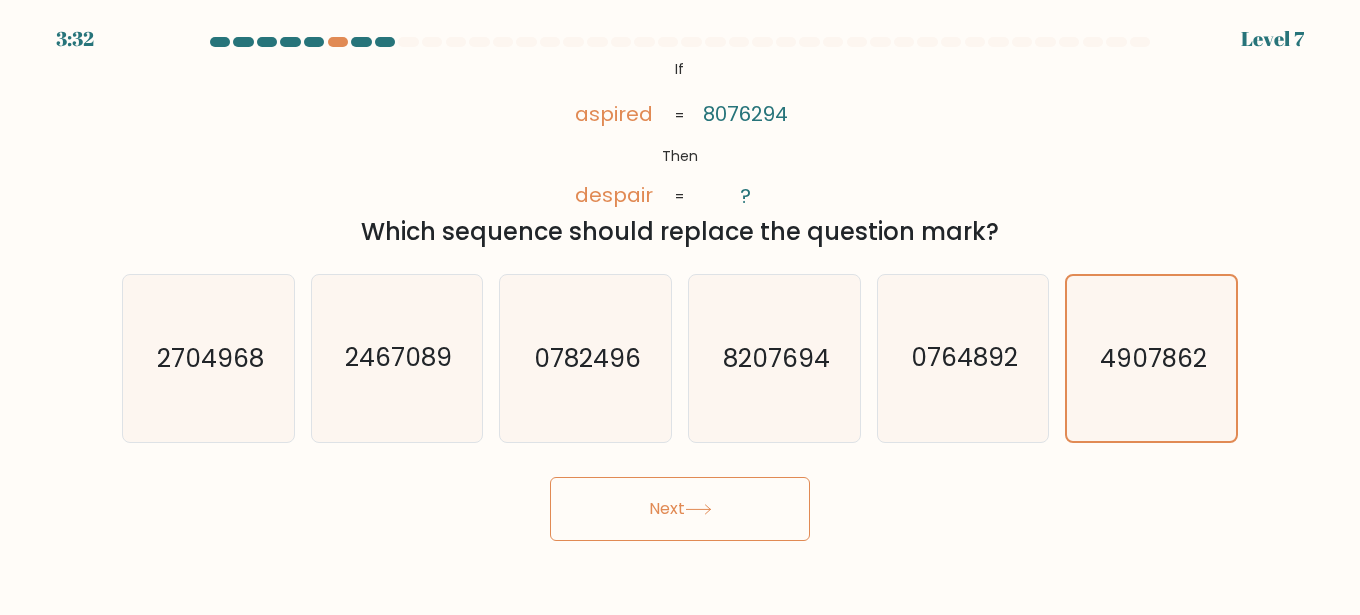 click on "Next" at bounding box center [680, 509] 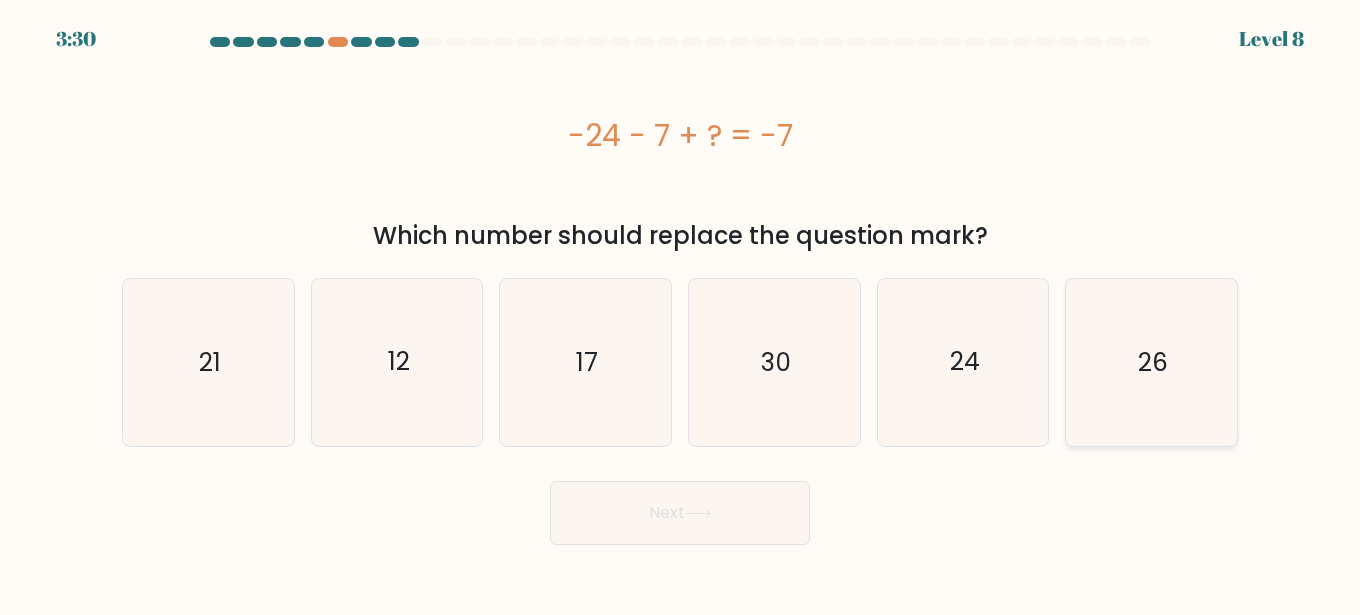 click on "26" 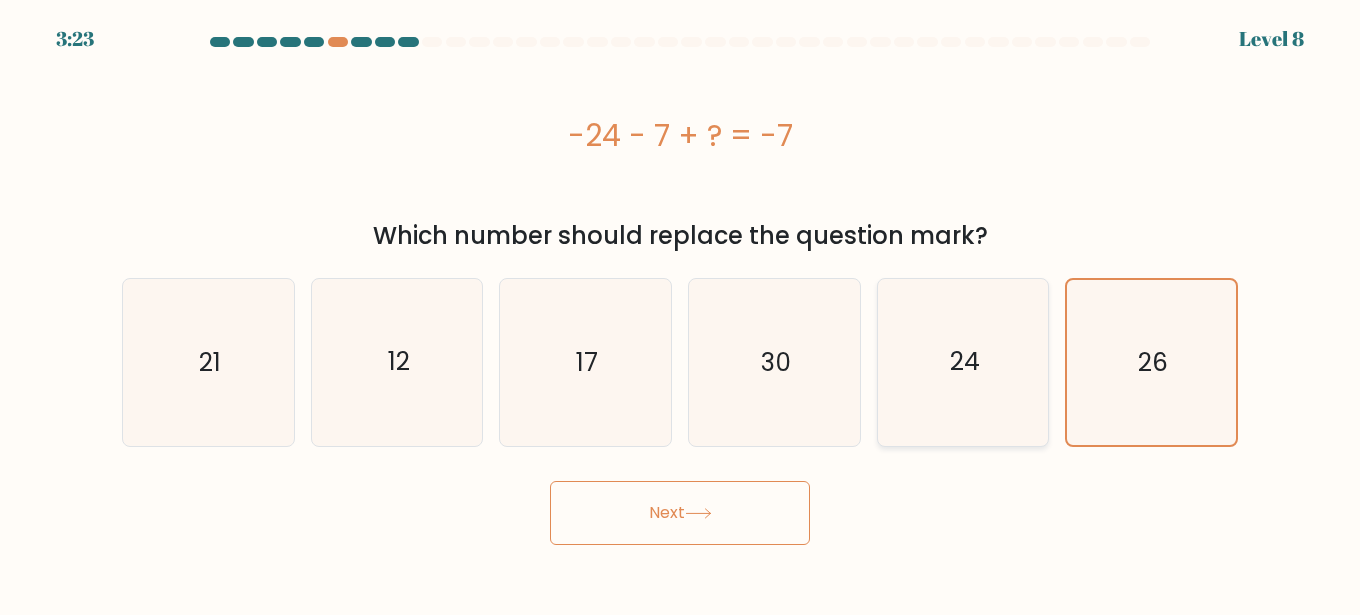 click on "24" 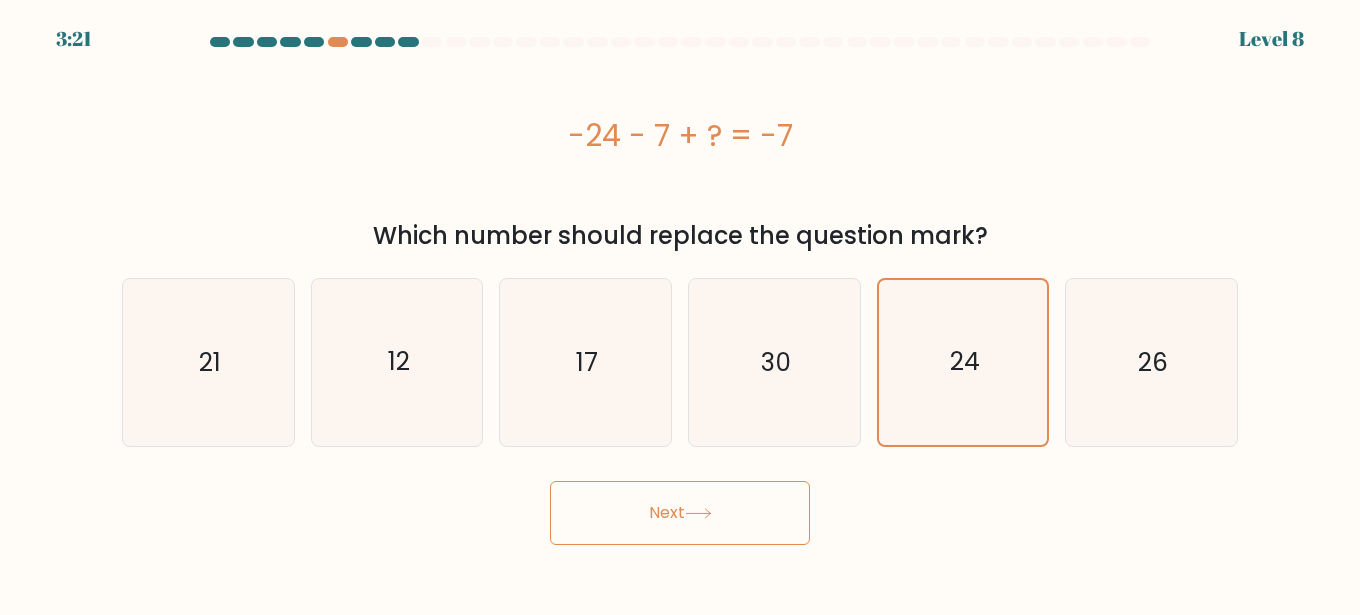 click on "Next" at bounding box center (680, 513) 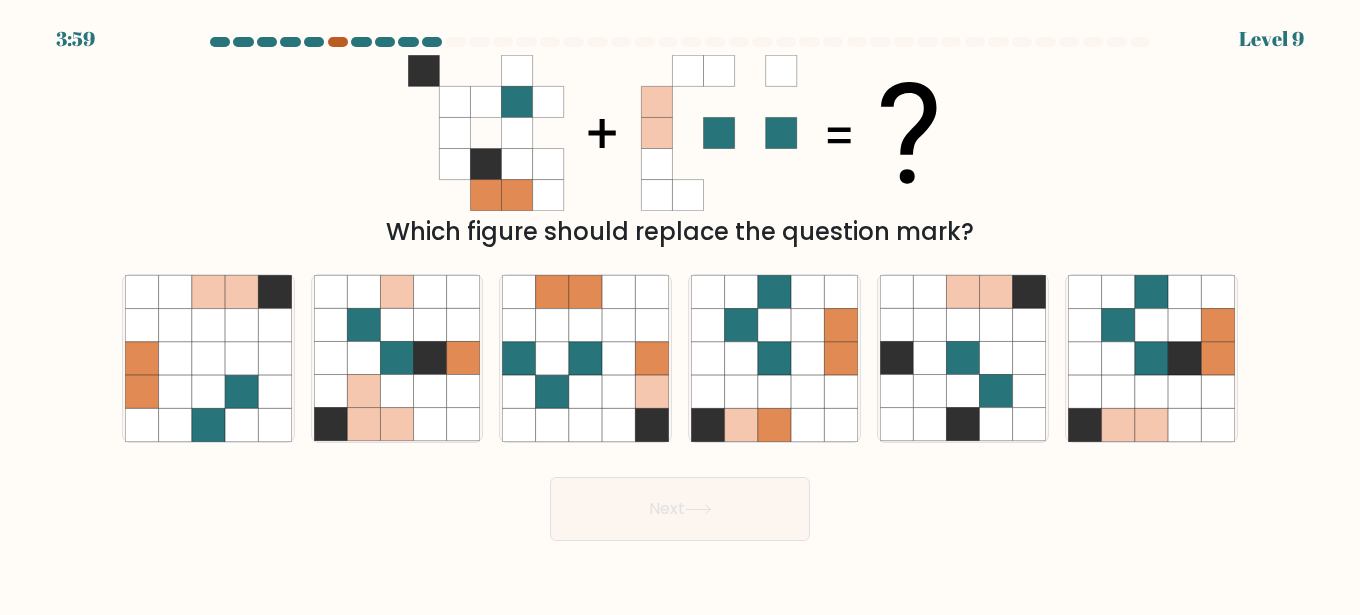 click at bounding box center [338, 42] 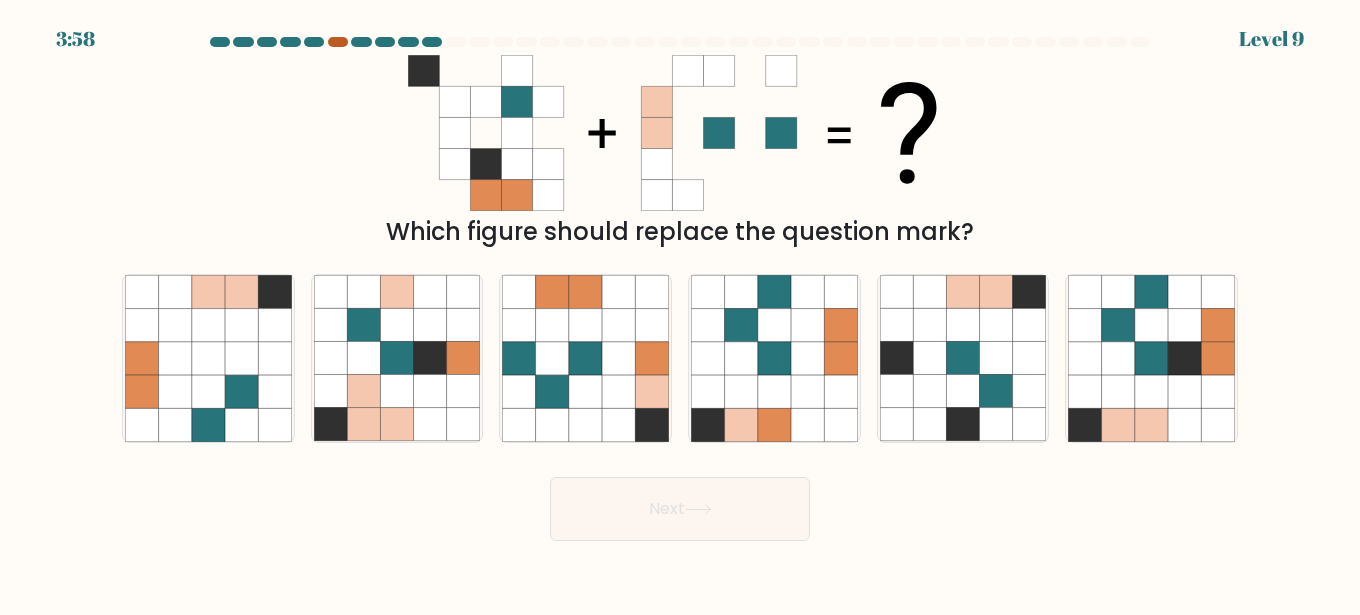 click at bounding box center [338, 42] 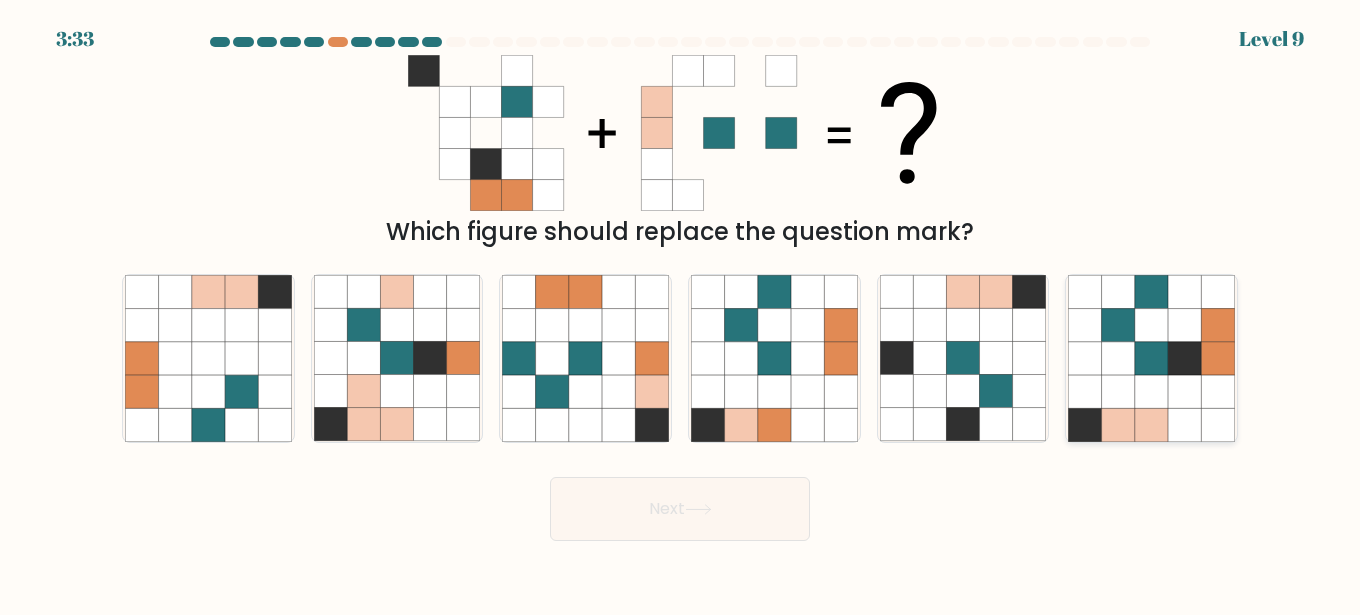 click 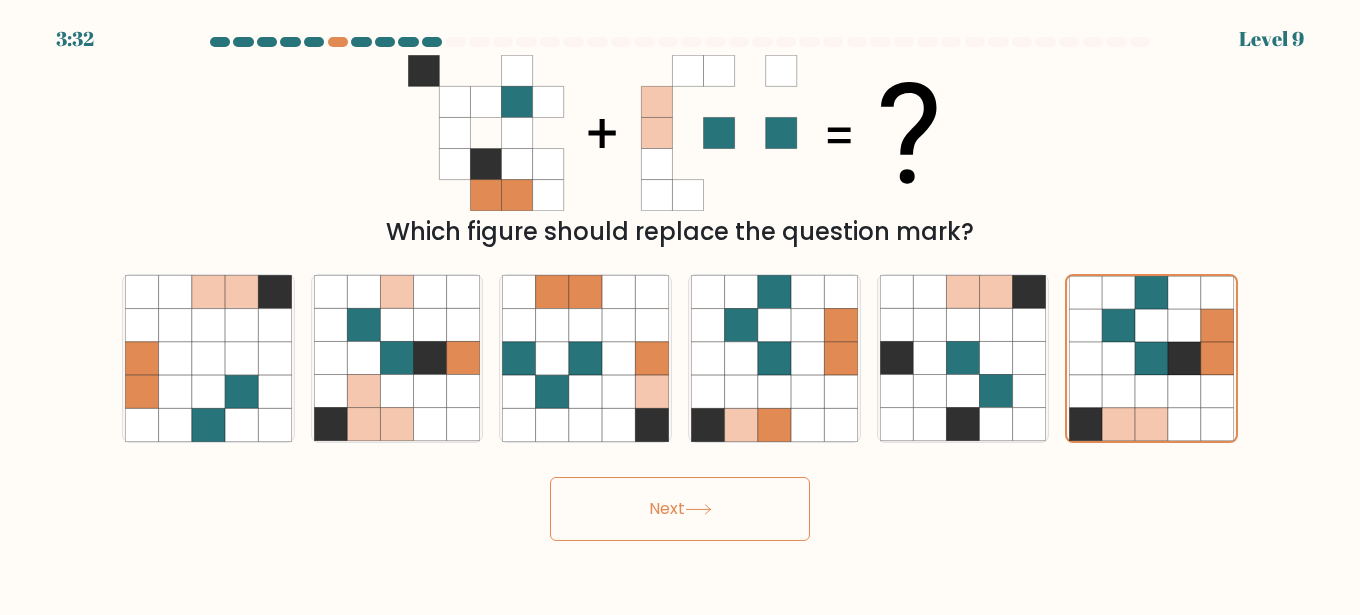 click on "Next" at bounding box center [680, 509] 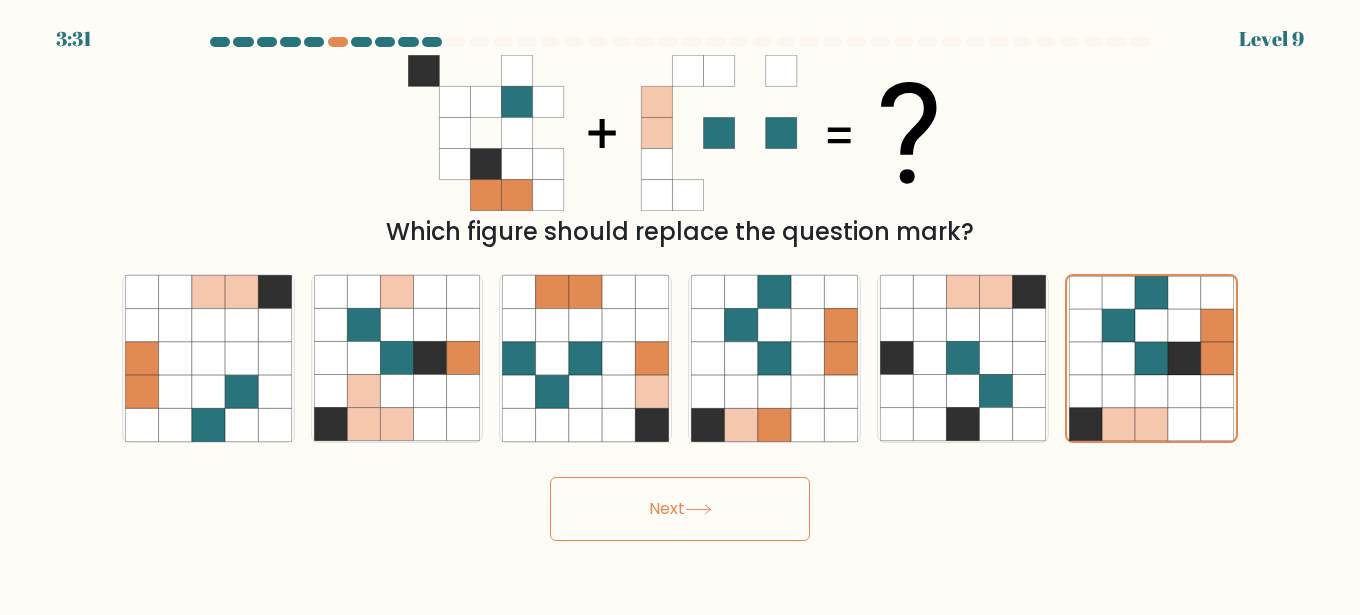 click on "Next" at bounding box center (680, 509) 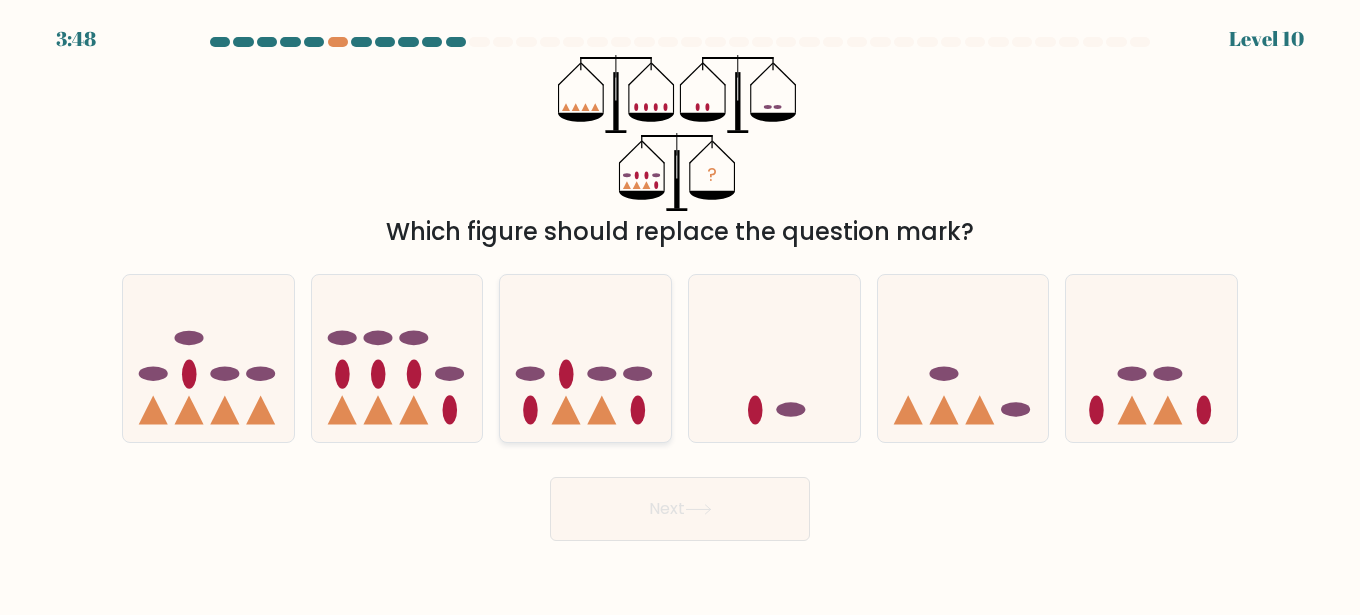 click 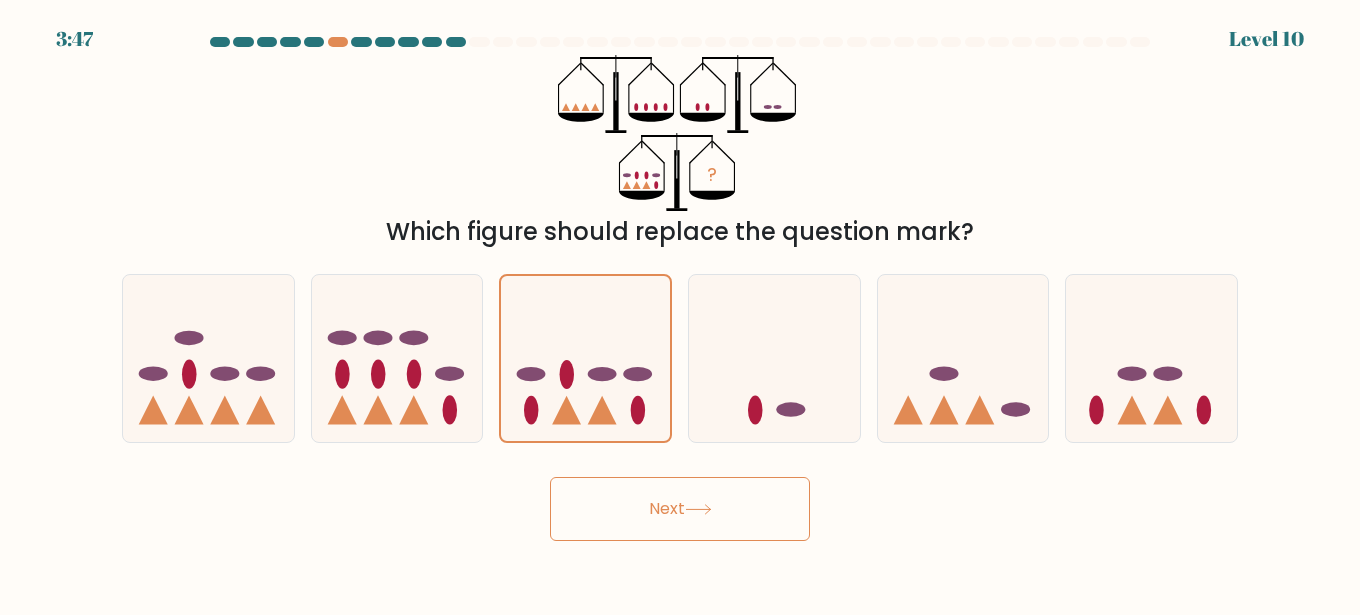 click on "Next" at bounding box center (680, 509) 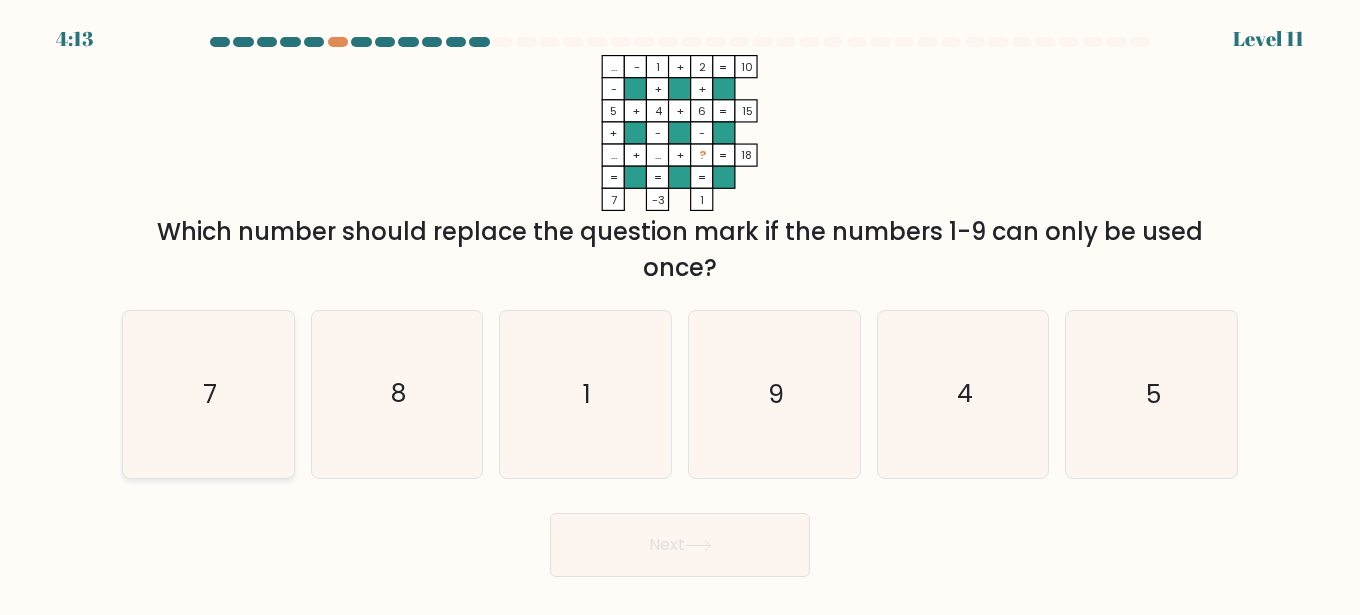 click on "7" 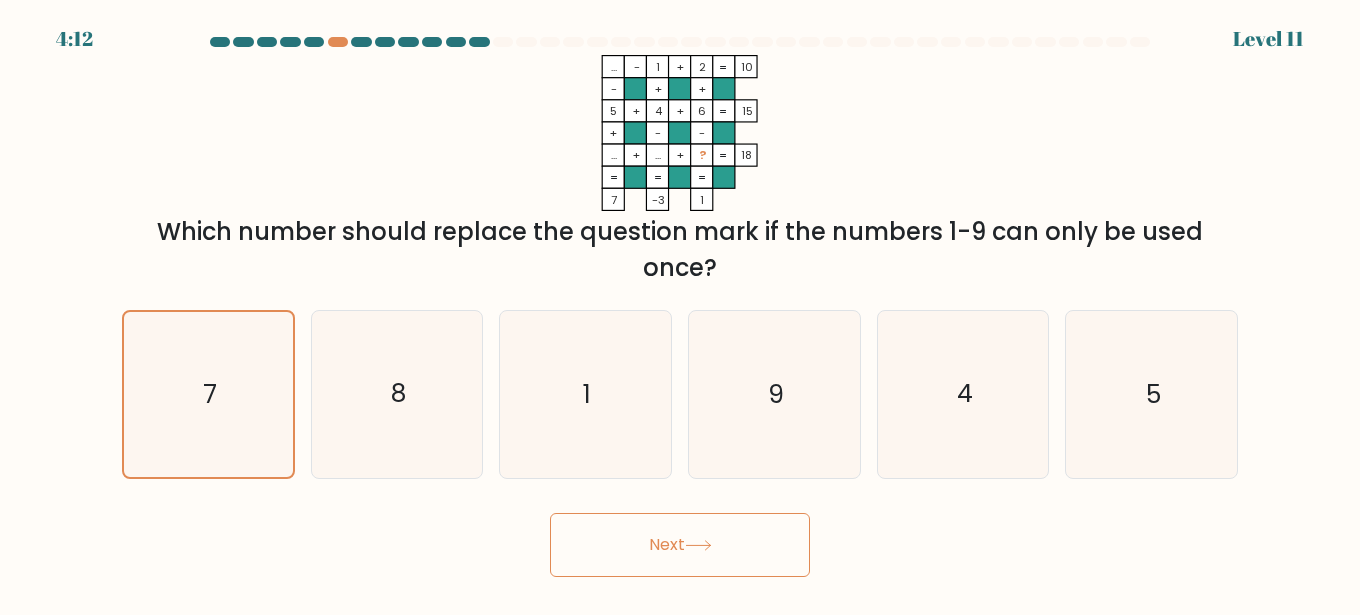 click on "Next" at bounding box center (680, 545) 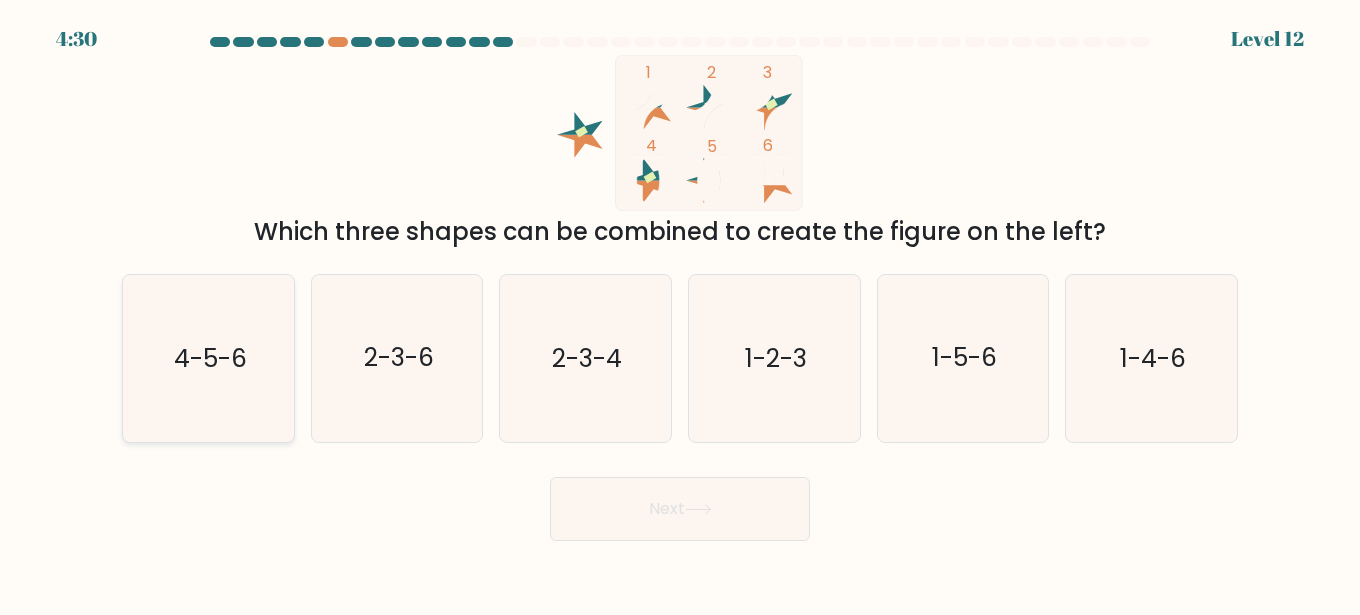 click on "4-5-6" 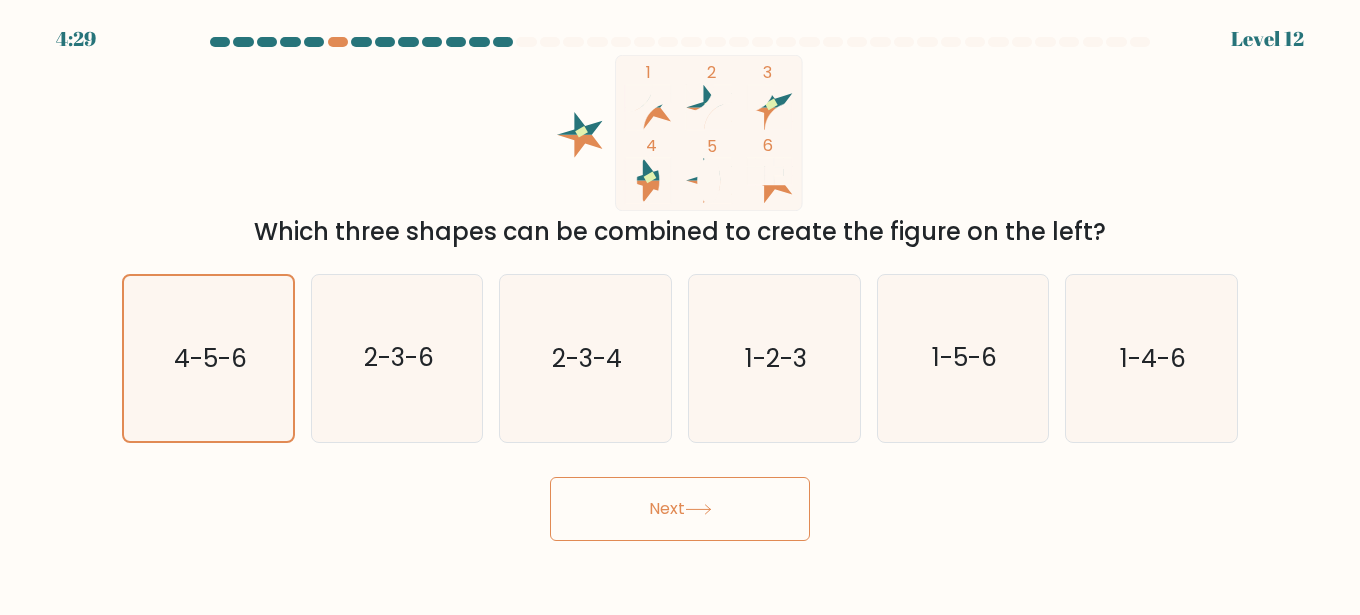 click on "Next" at bounding box center [680, 504] 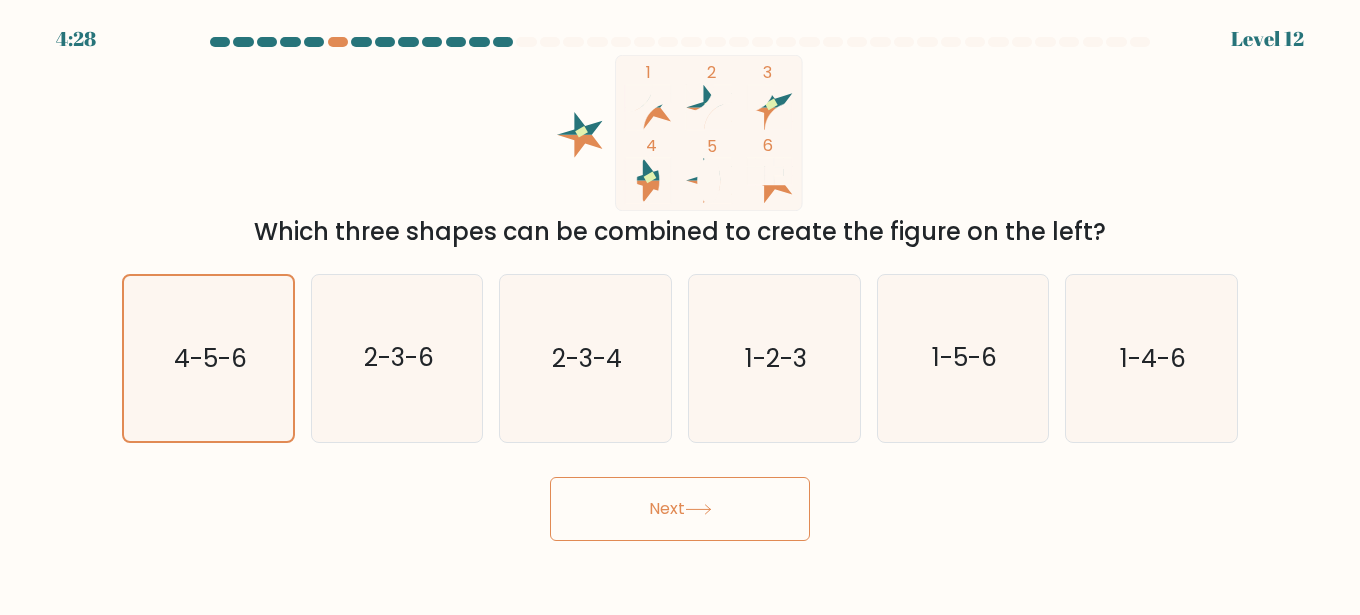 click on "Next" at bounding box center (680, 509) 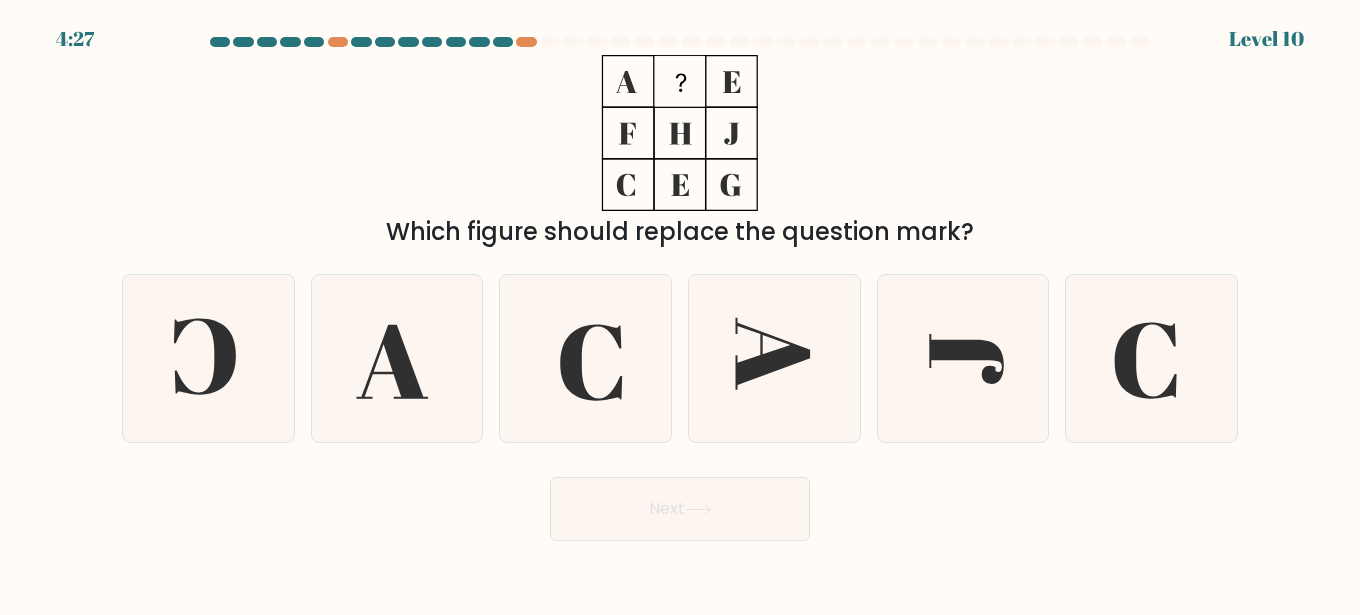 click on "Next" at bounding box center [680, 509] 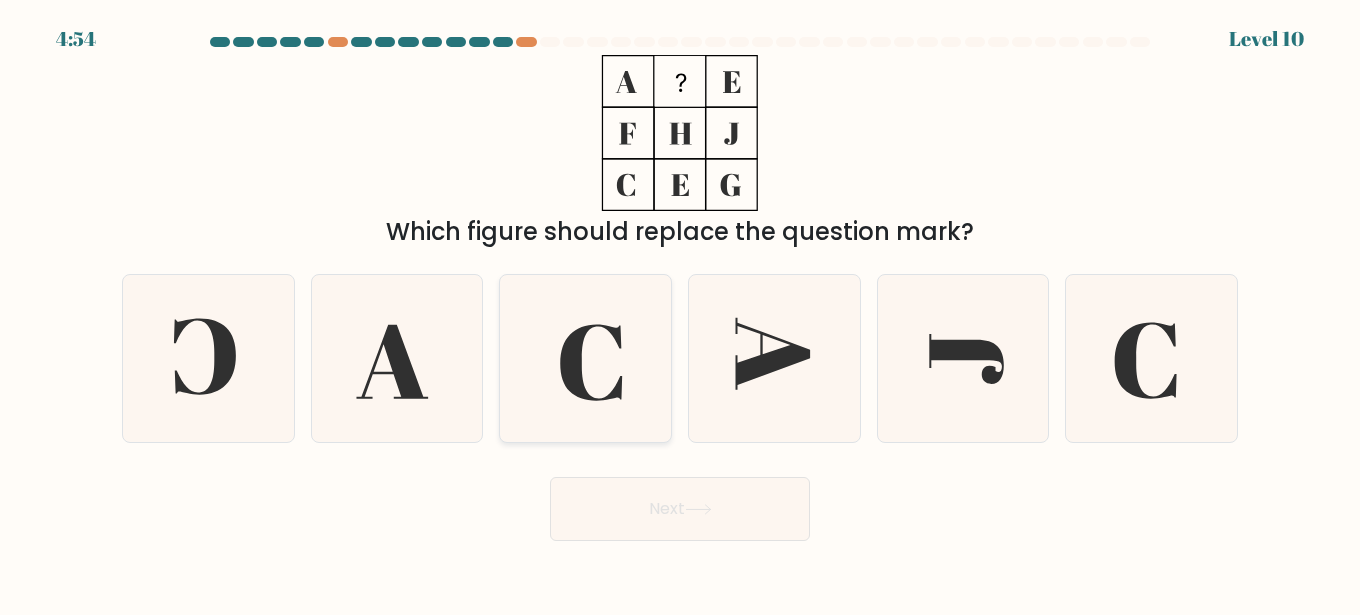 click 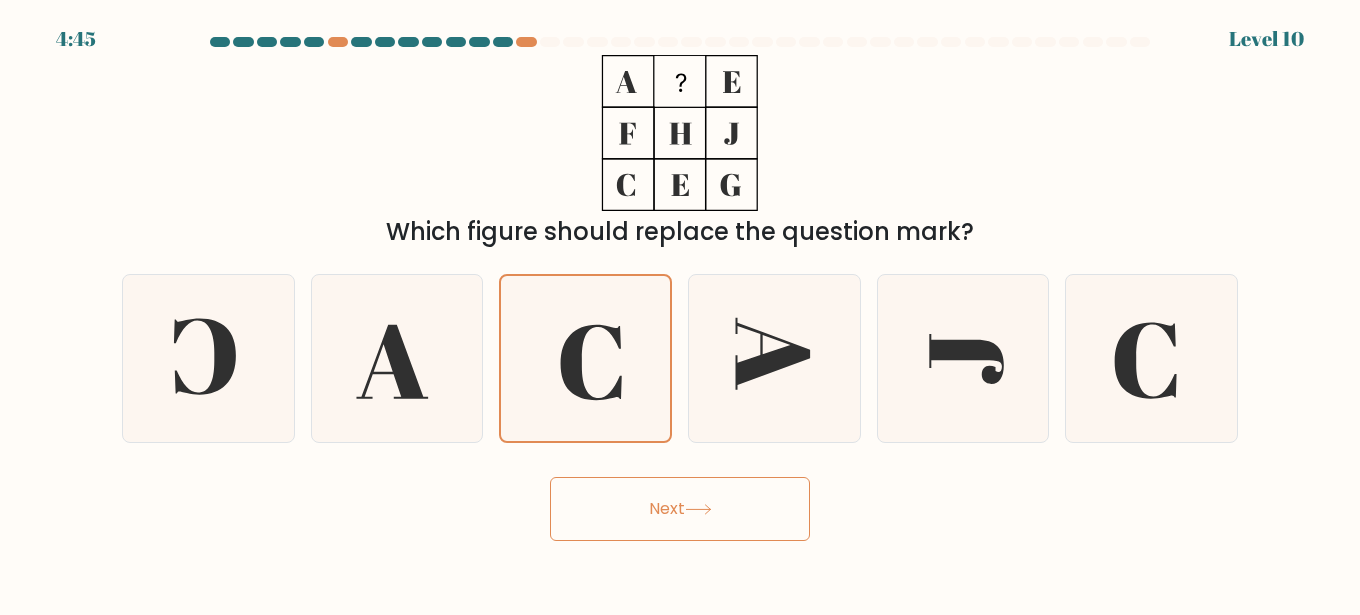 click on "Next" at bounding box center [680, 509] 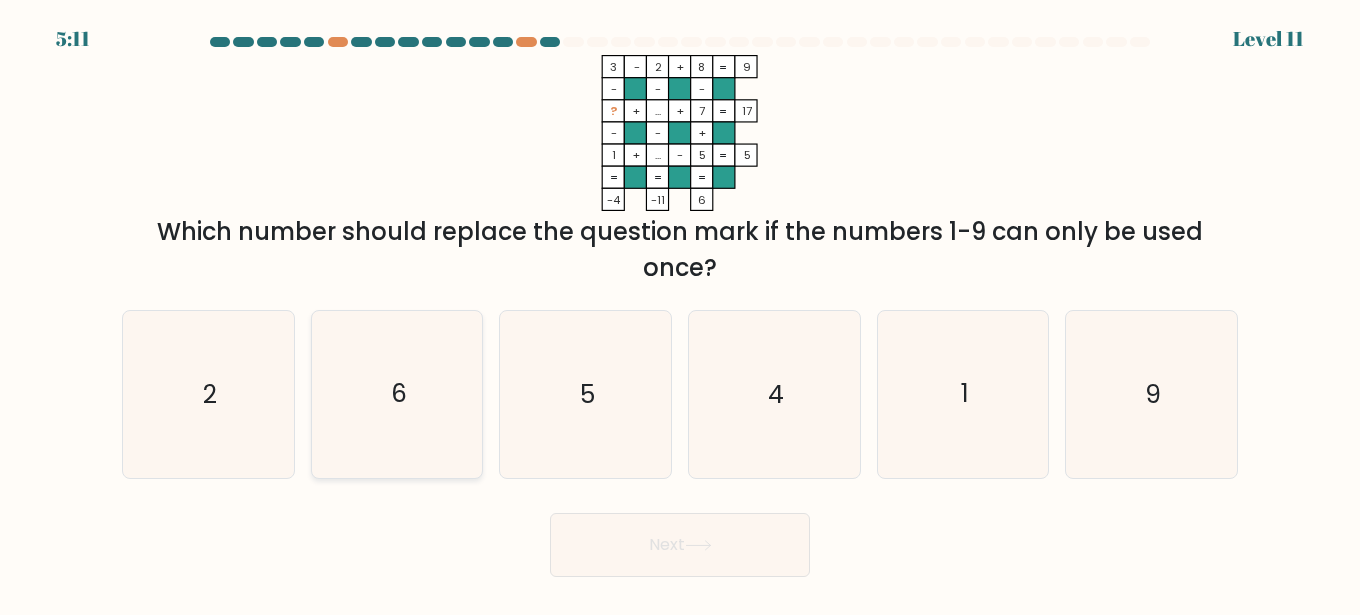 click on "6" 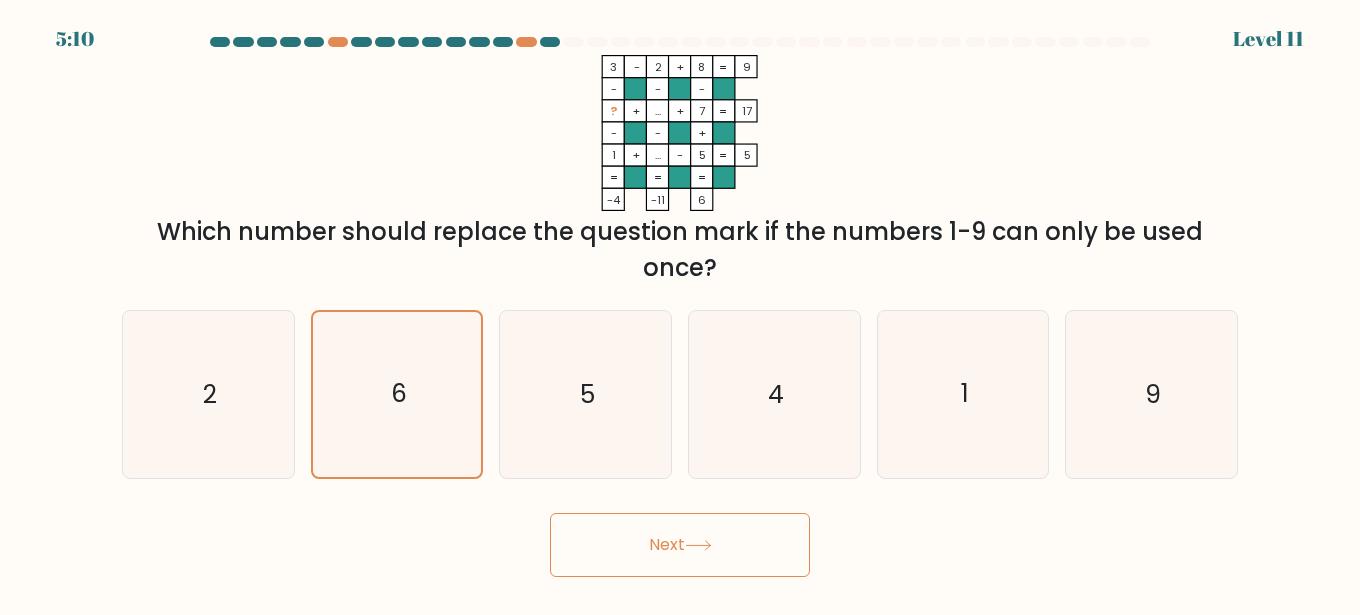 click on "Next" at bounding box center (680, 545) 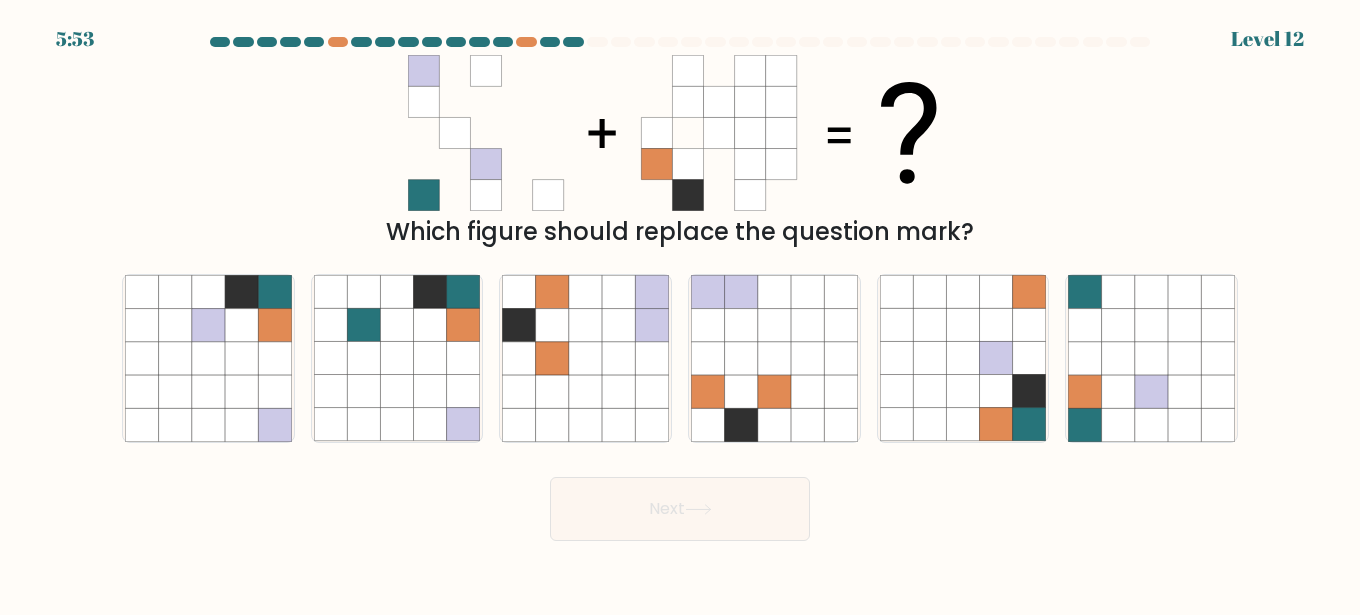 click on "Next" at bounding box center (680, 509) 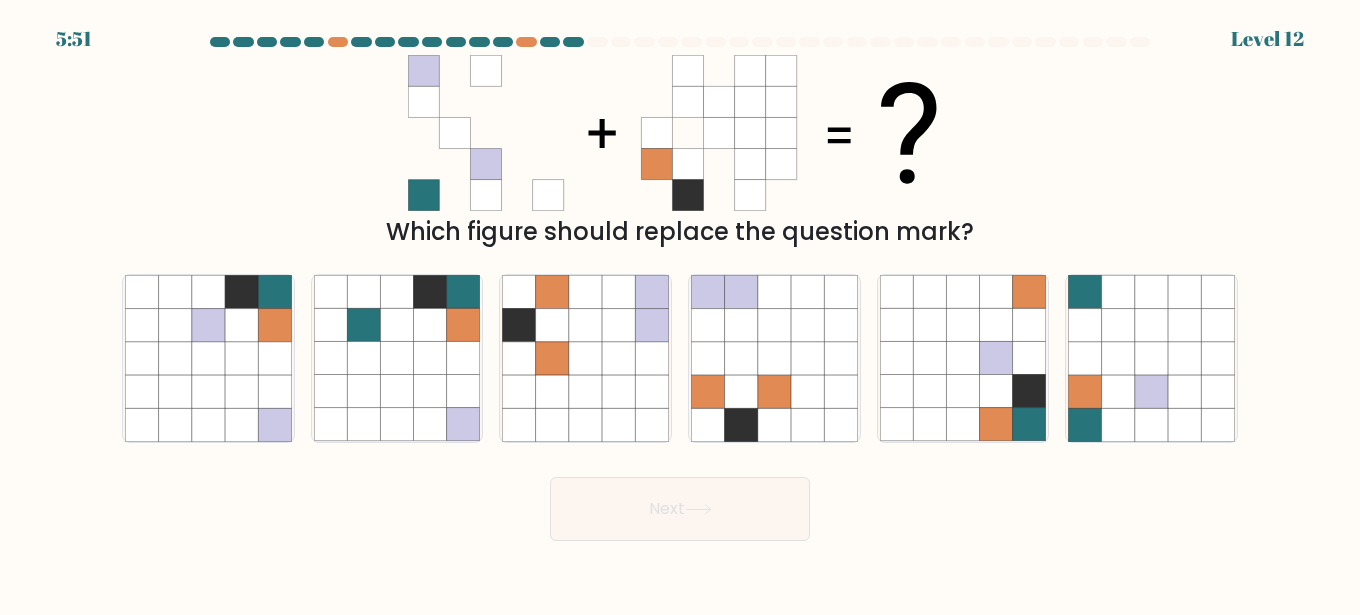 click on "Next" at bounding box center [680, 509] 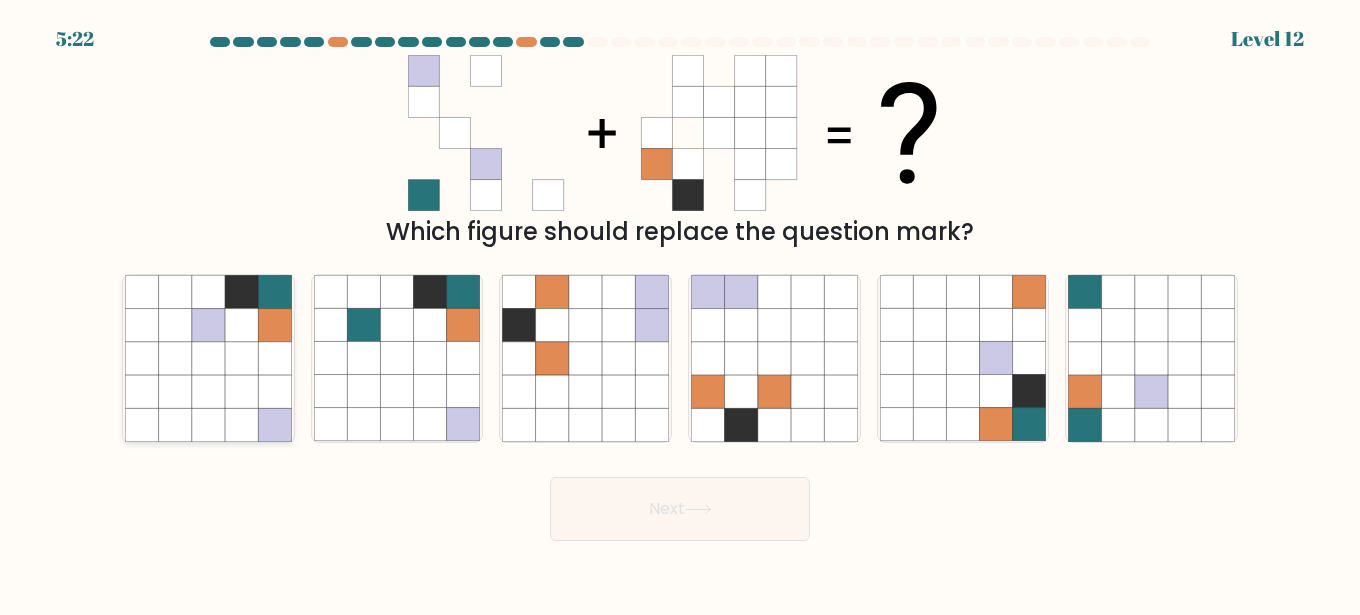 click 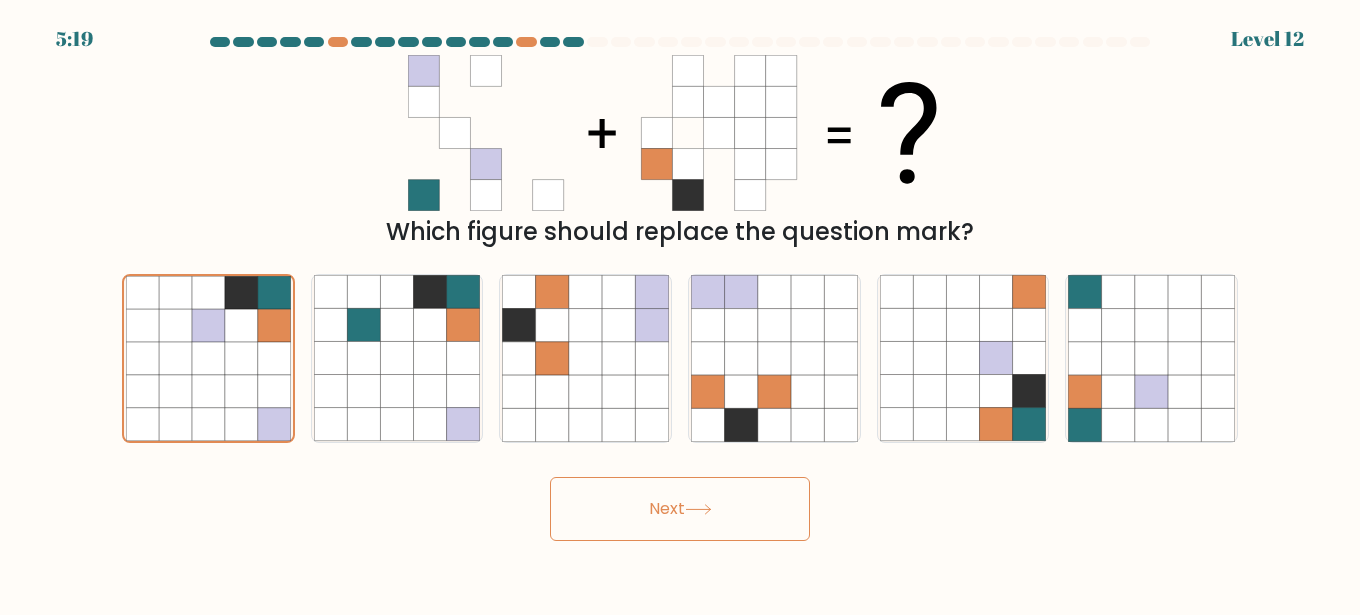 click on "Next" at bounding box center [680, 509] 